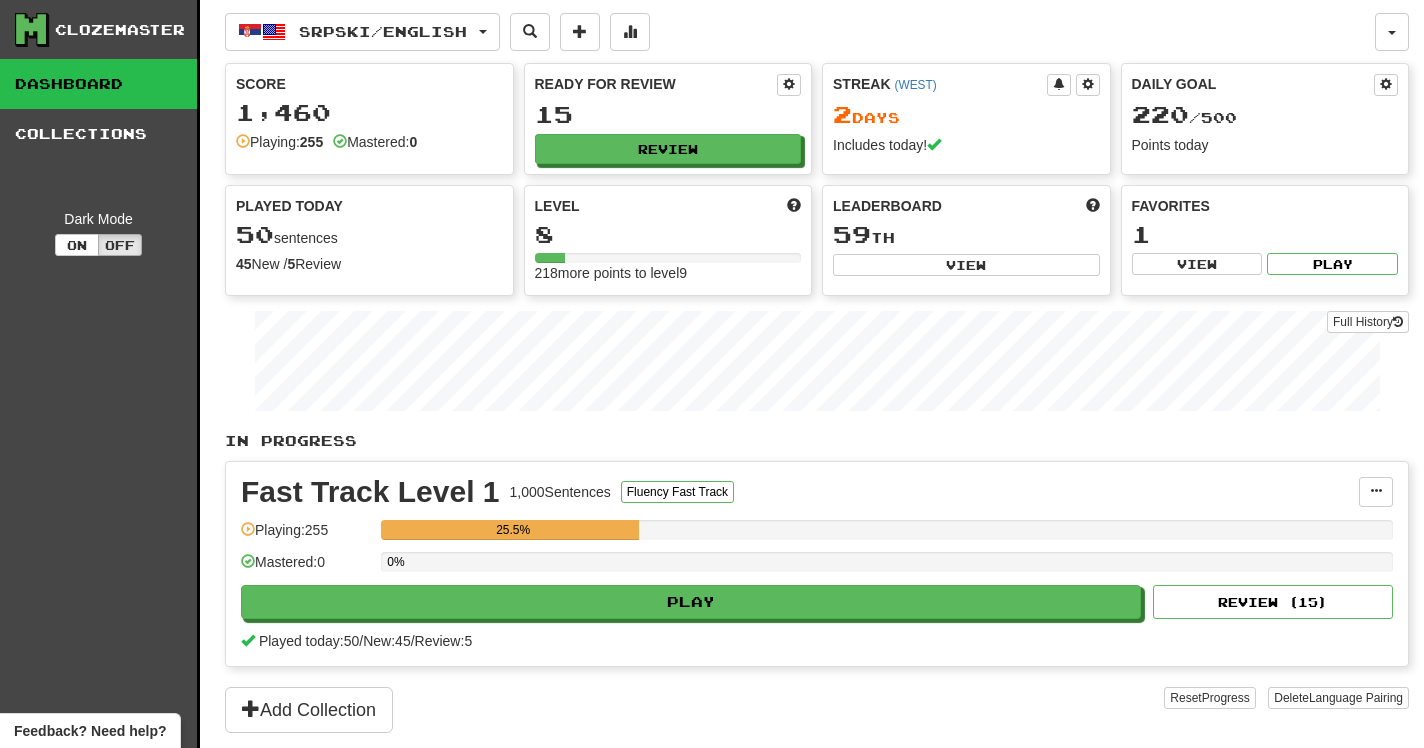 scroll, scrollTop: 0, scrollLeft: 0, axis: both 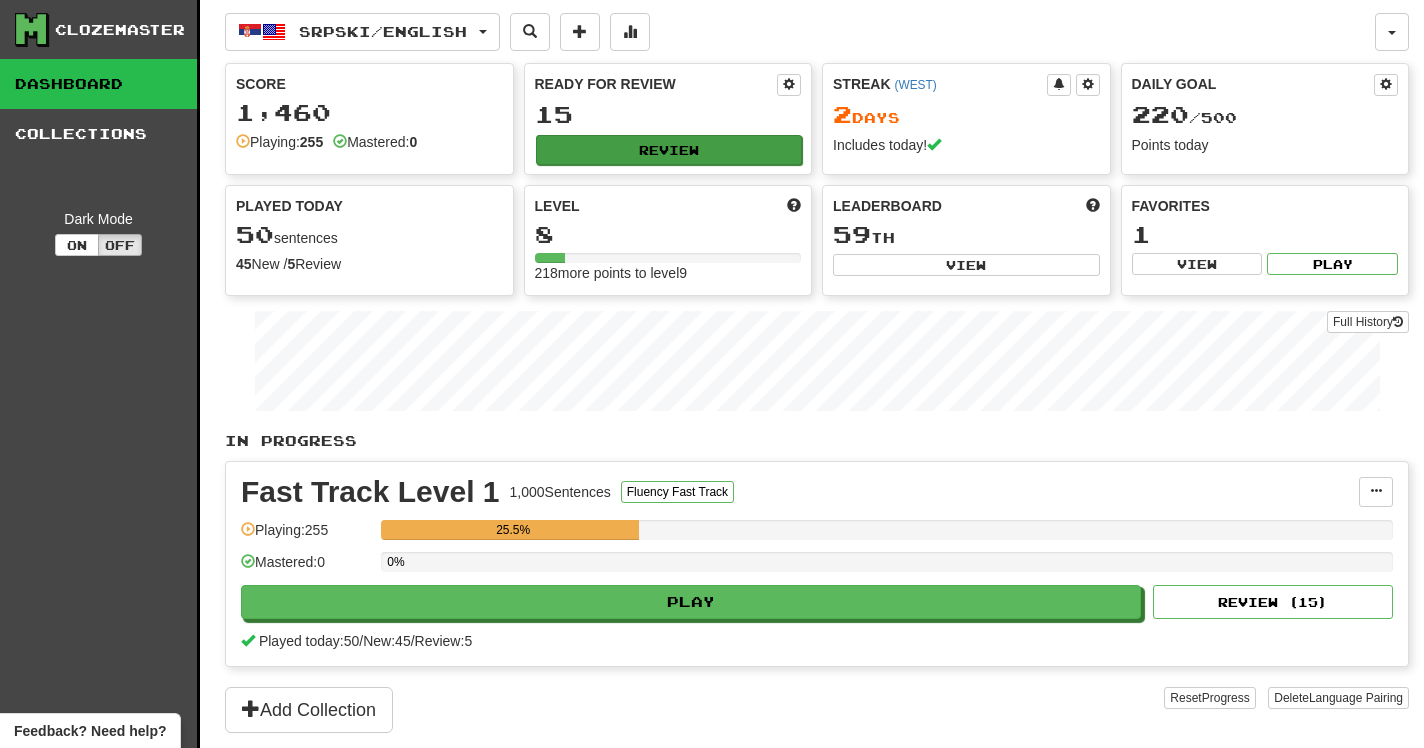 click on "Review" at bounding box center [669, 150] 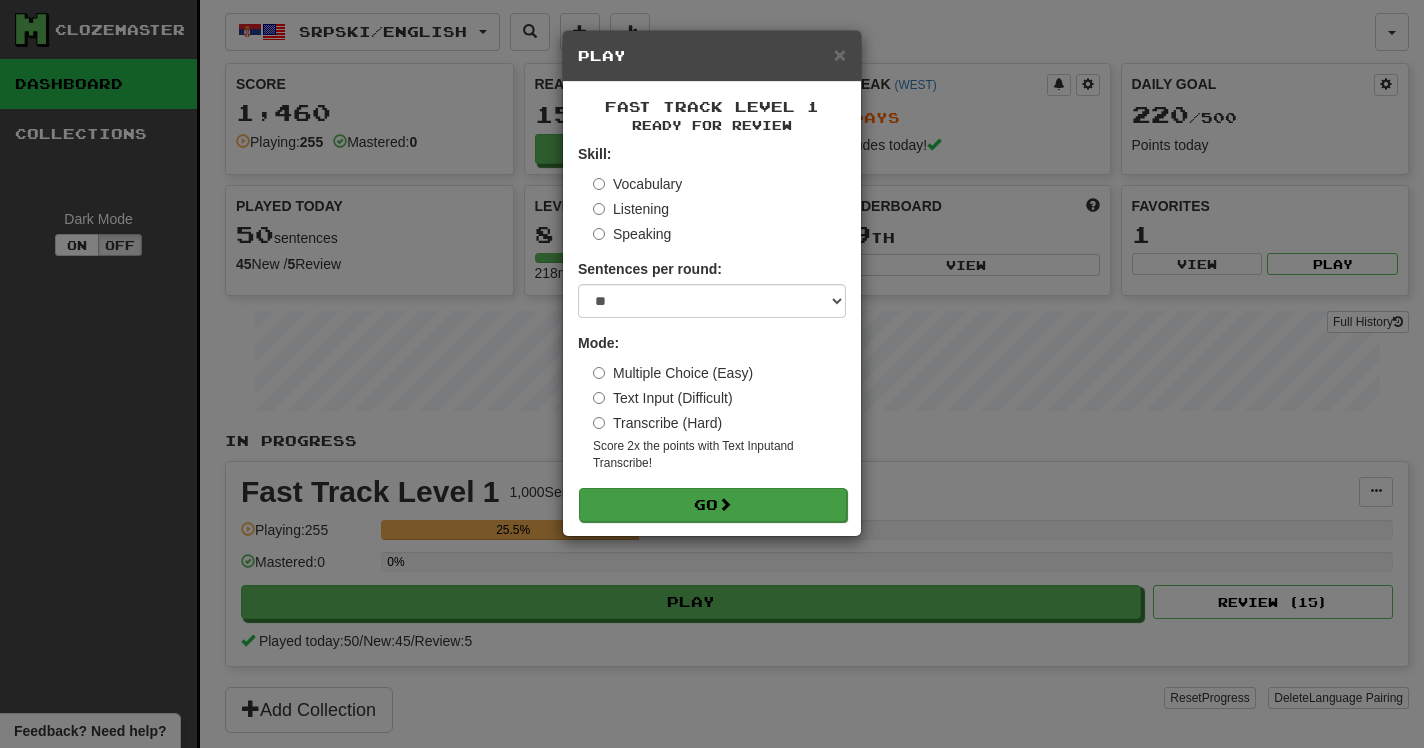 click at bounding box center [725, 504] 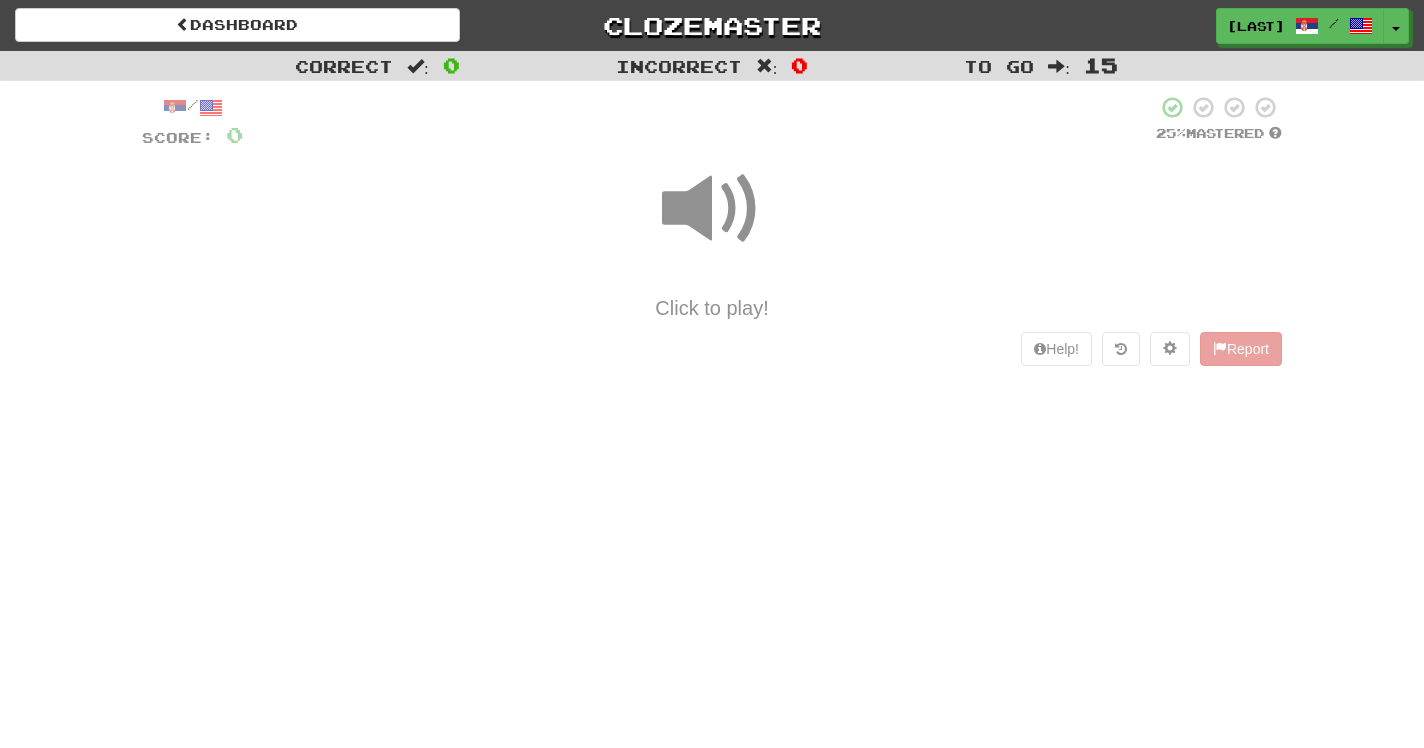 scroll, scrollTop: 0, scrollLeft: 0, axis: both 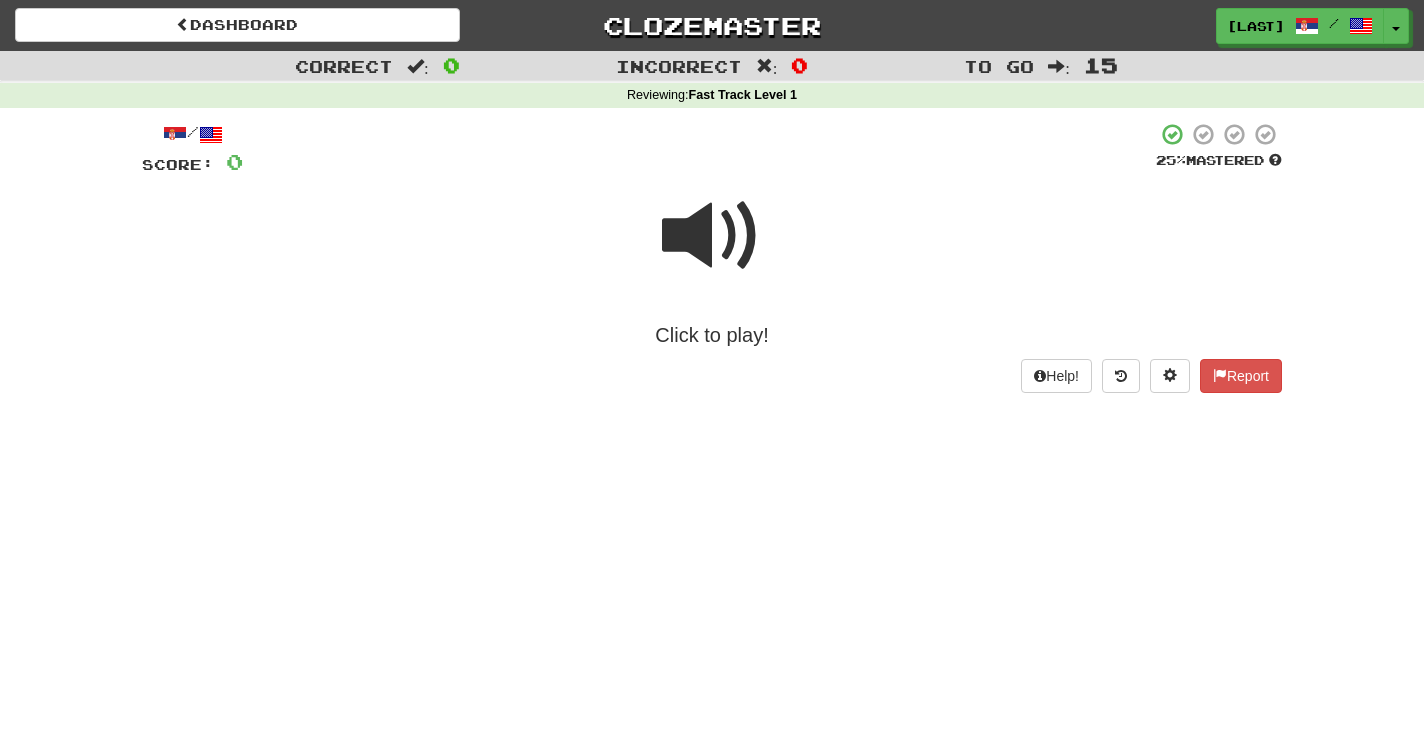 click at bounding box center [712, 236] 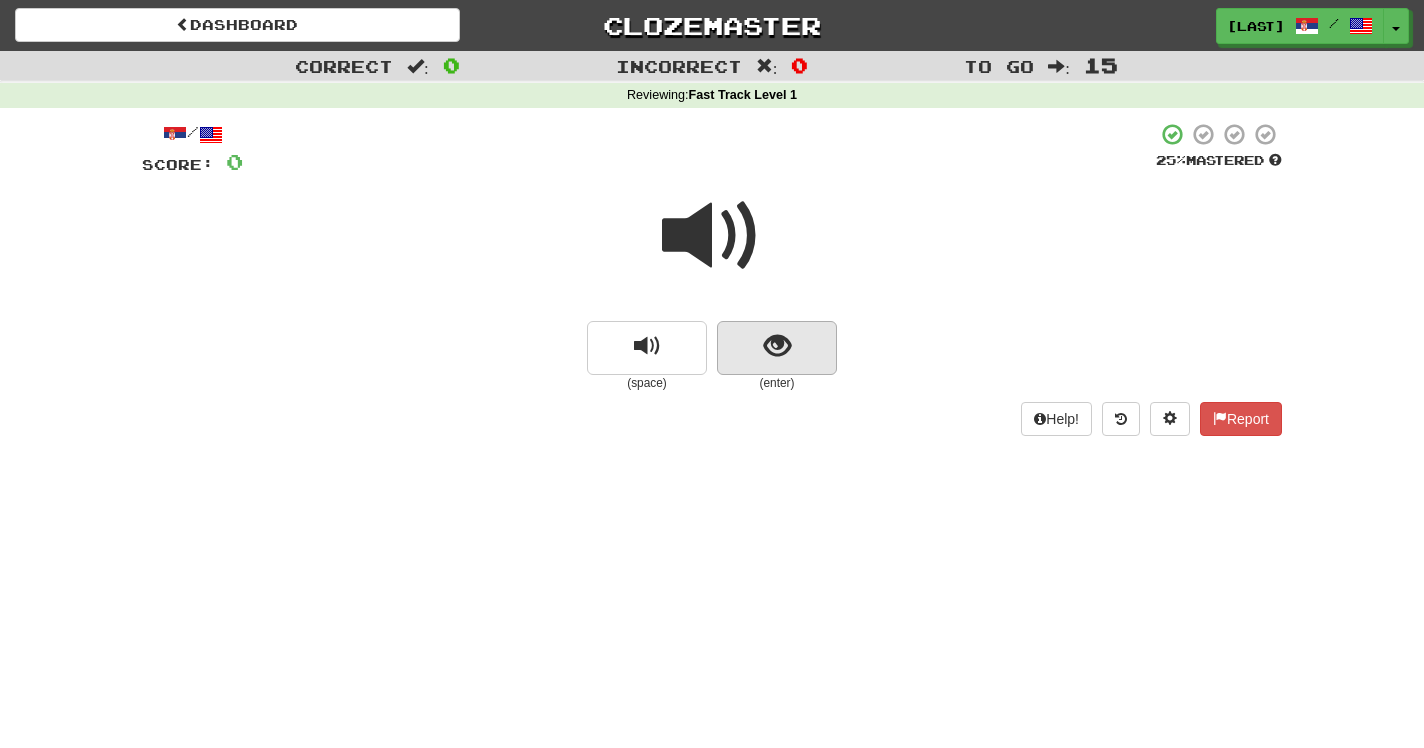 click at bounding box center (777, 346) 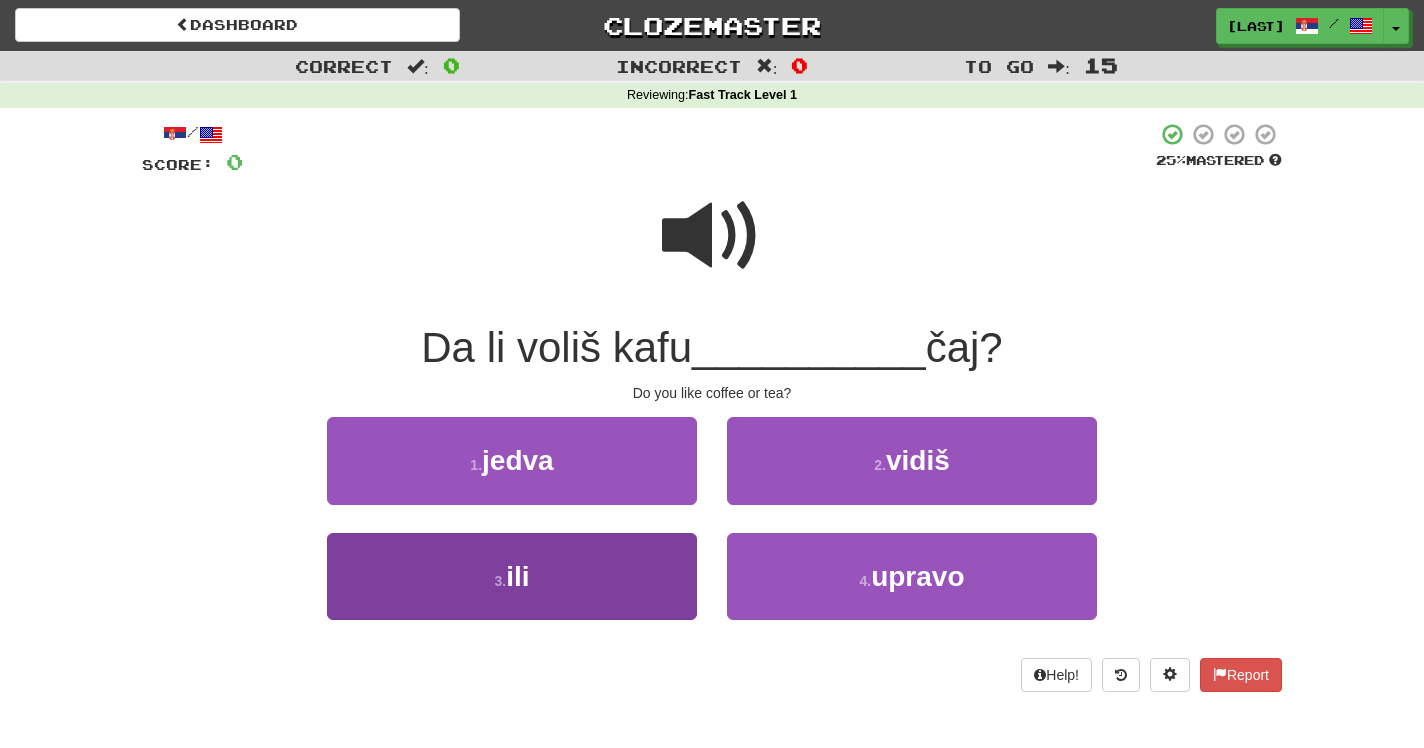 click on "3 .  ili" at bounding box center (512, 576) 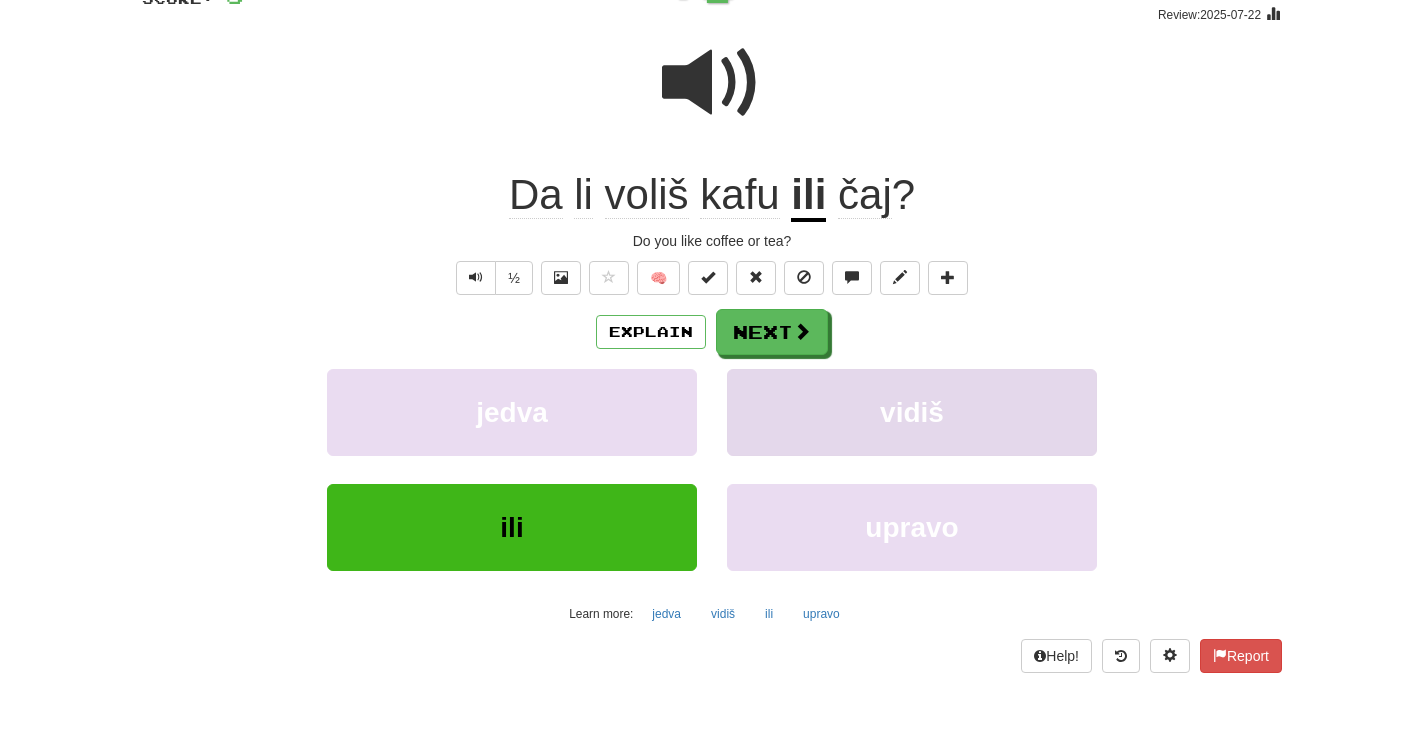 scroll, scrollTop: 168, scrollLeft: 0, axis: vertical 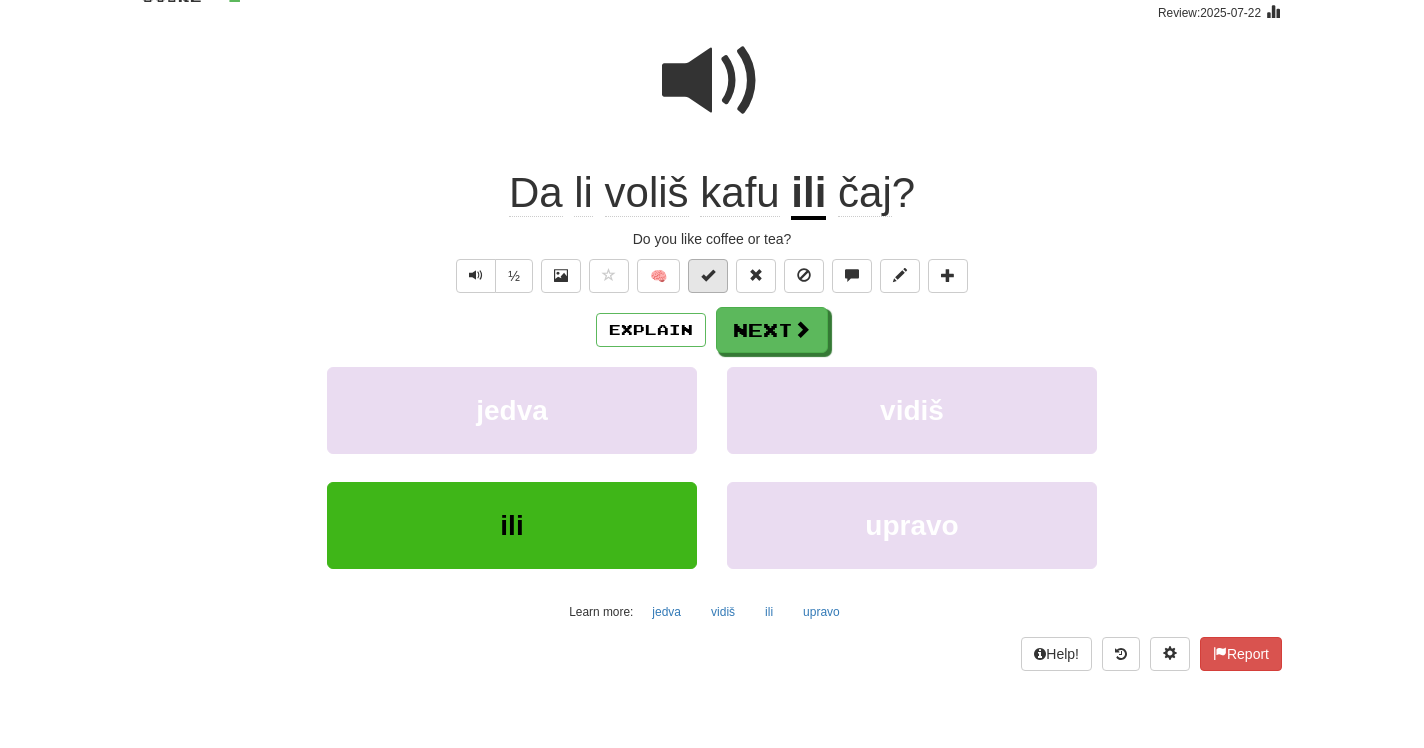 click at bounding box center [708, 275] 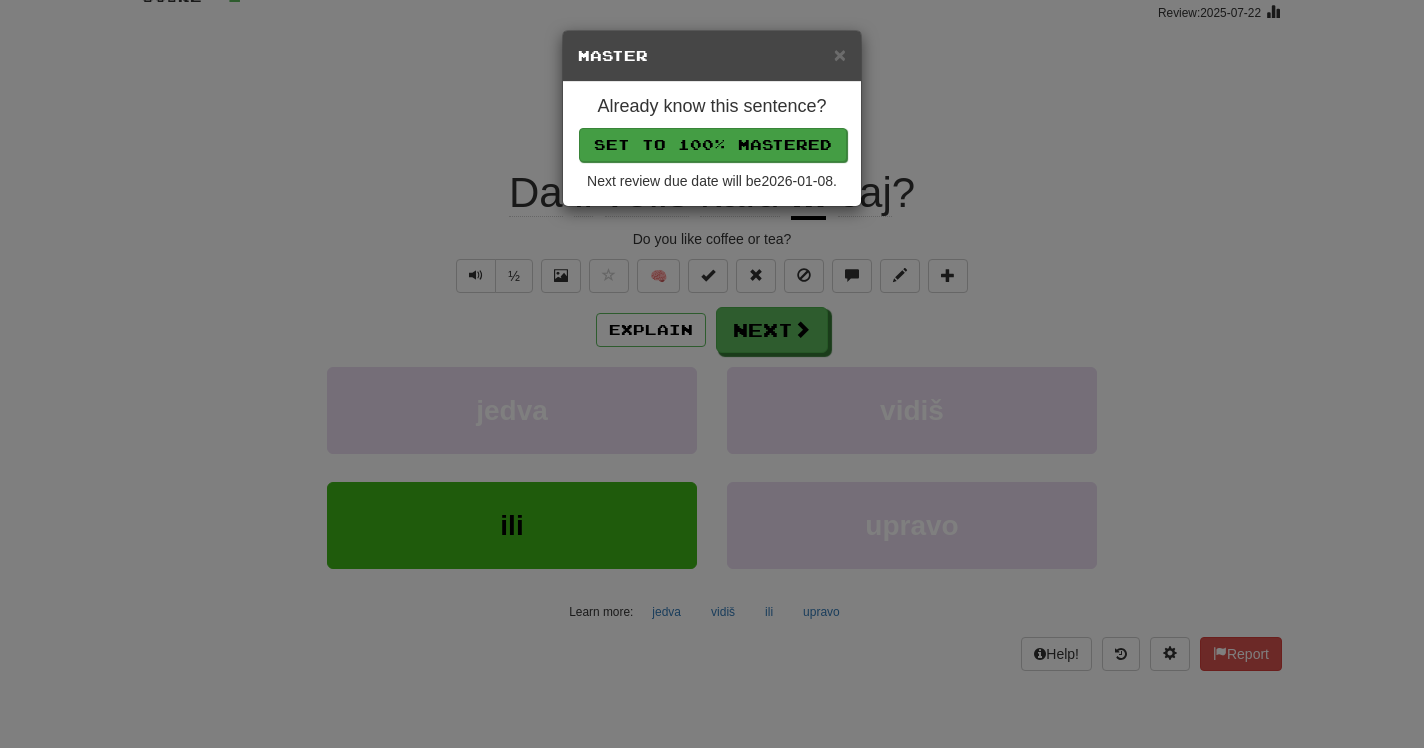 click on "Set to 100% Mastered" at bounding box center [713, 145] 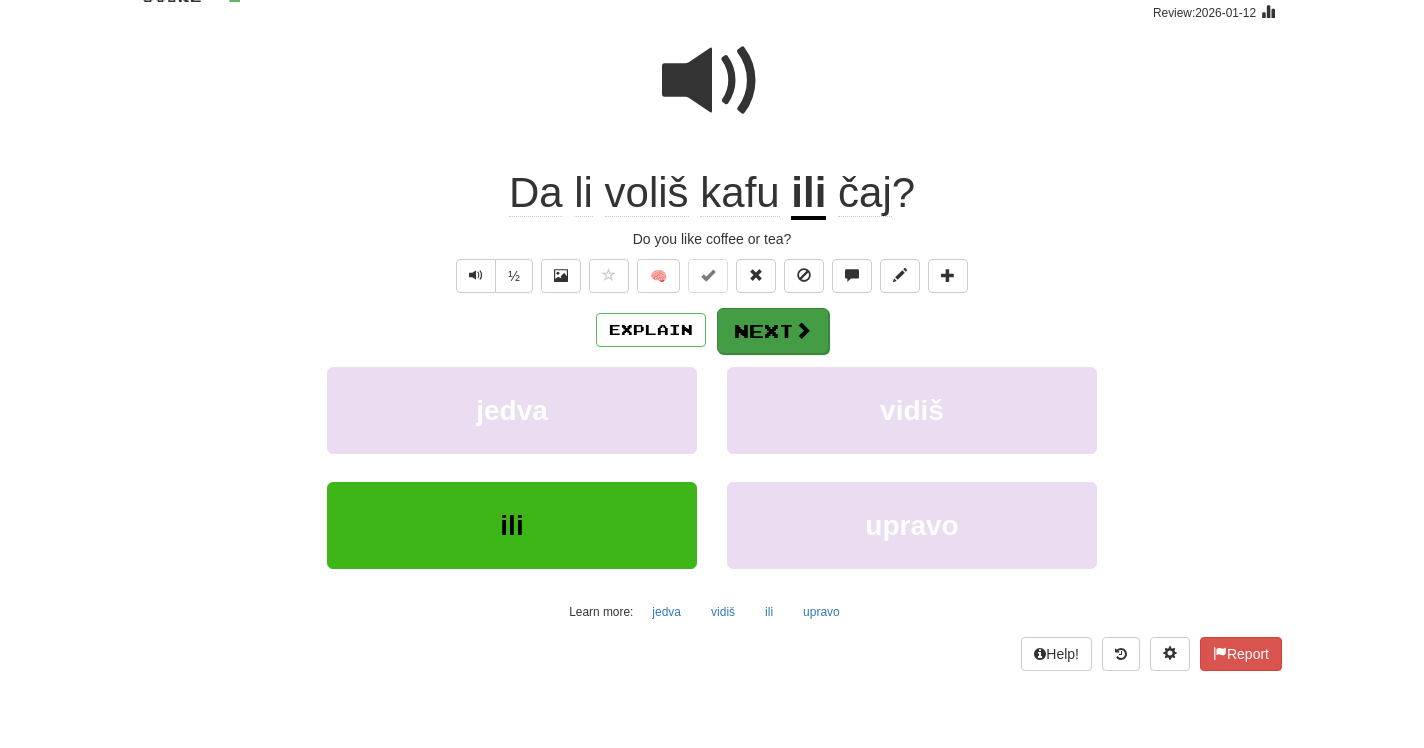 click on "Next" at bounding box center (773, 331) 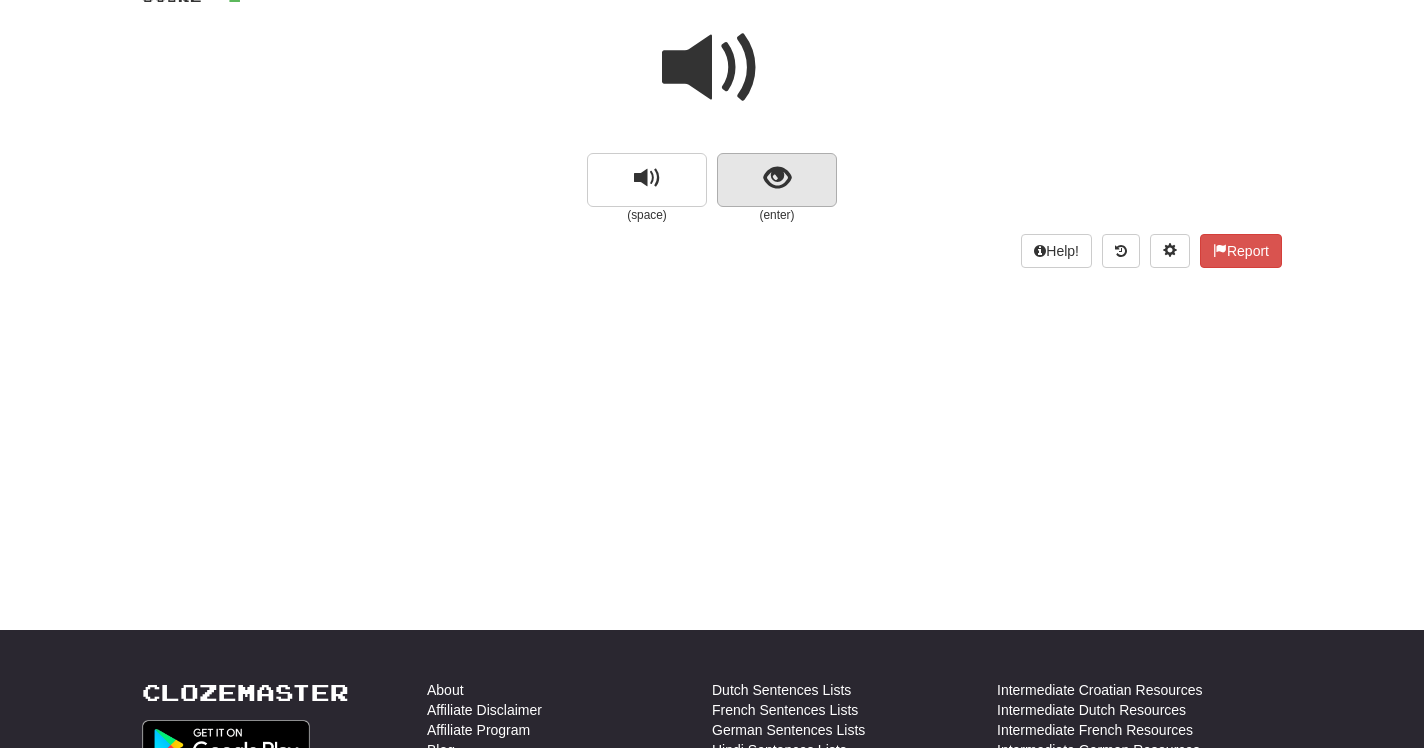 click at bounding box center [777, 178] 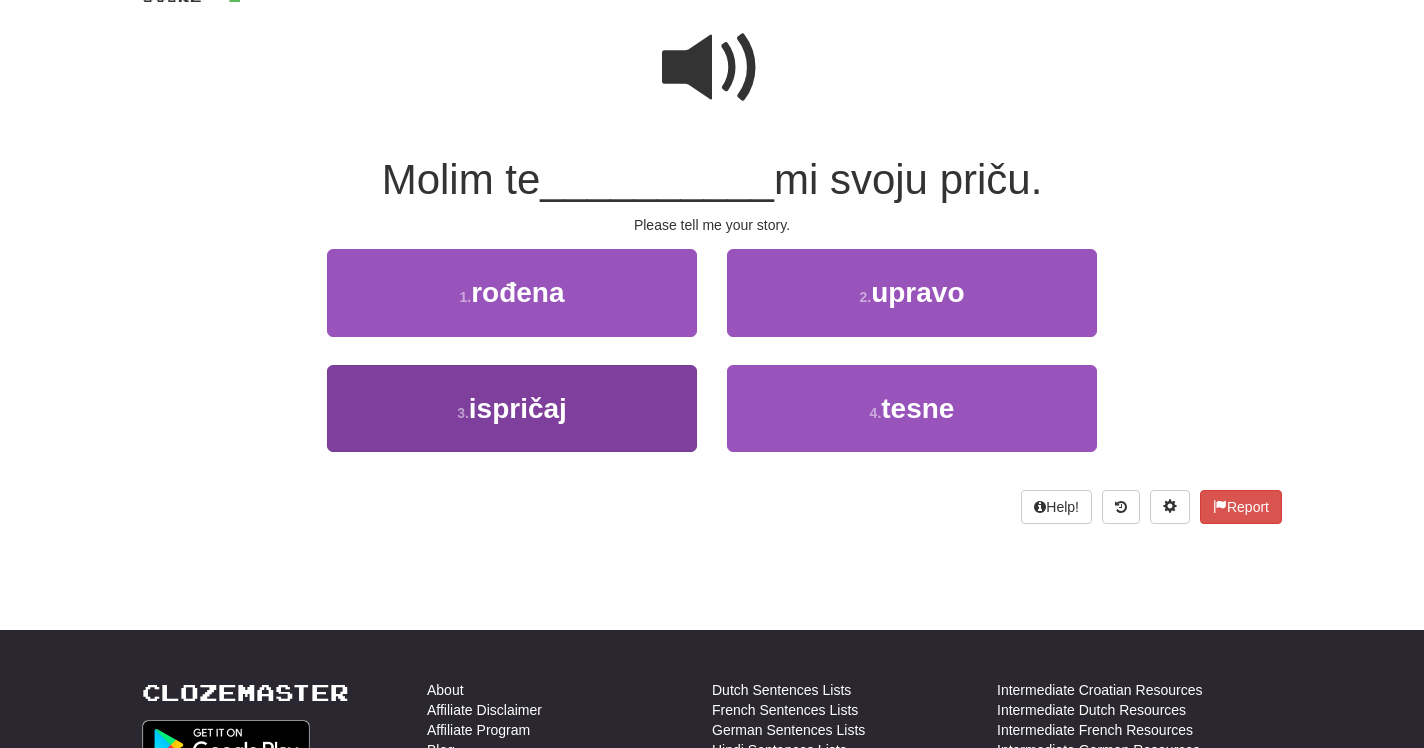 click on "3 .  ispričaj" at bounding box center (512, 408) 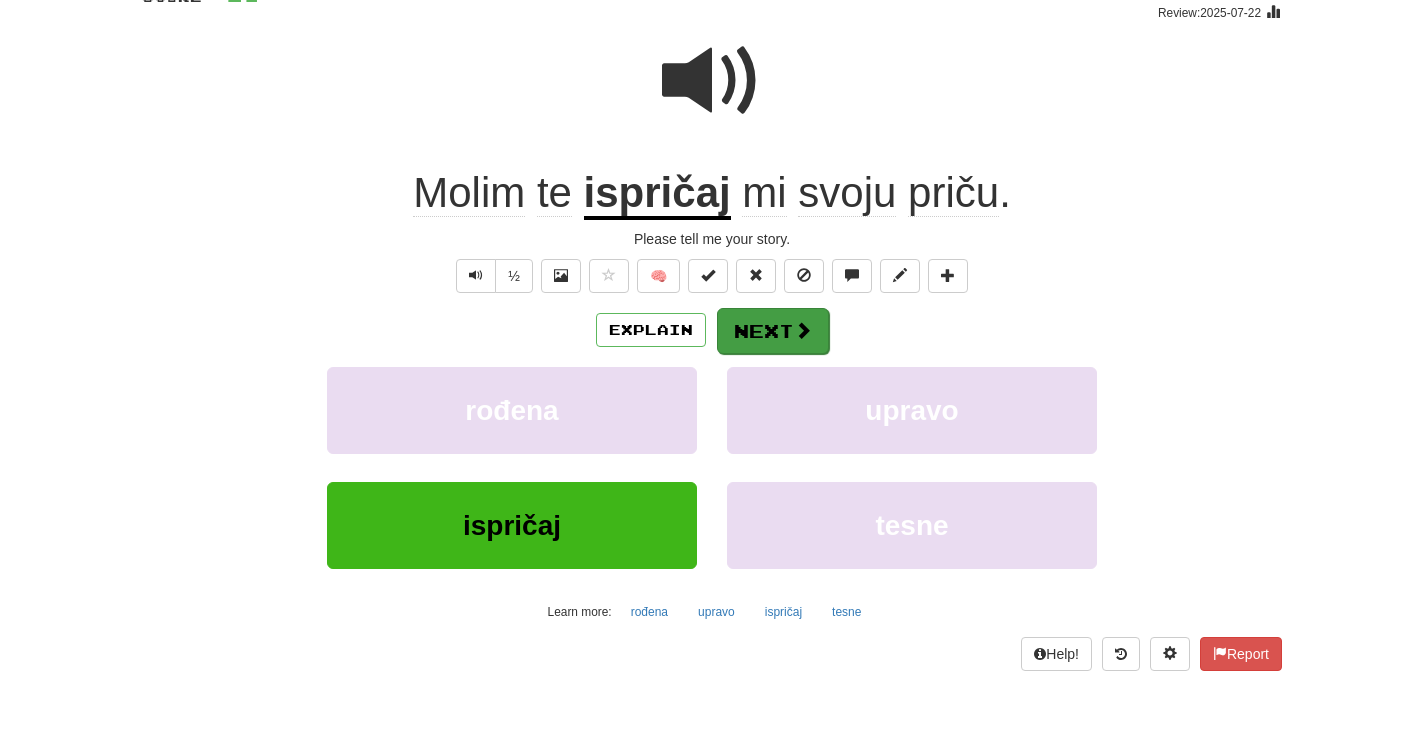 click on "Next" at bounding box center (773, 331) 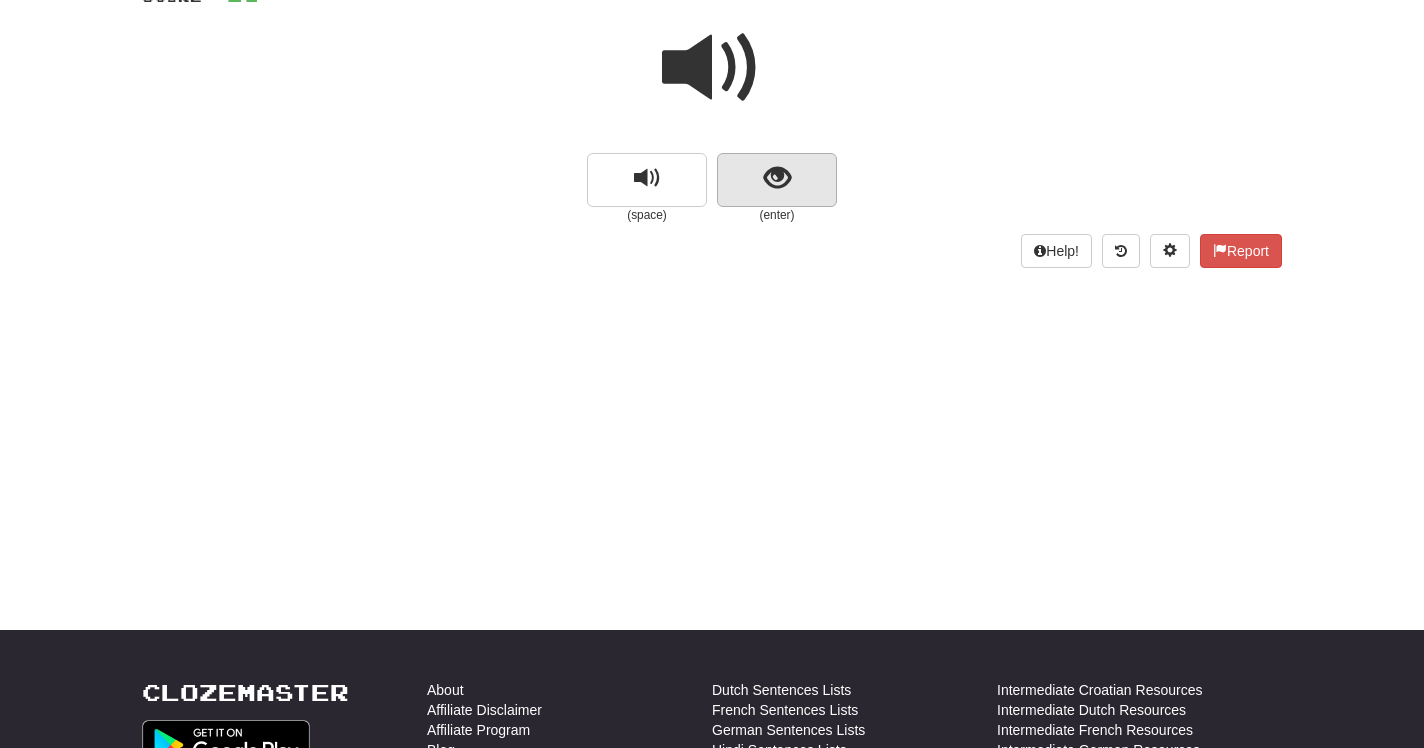 click at bounding box center (777, 178) 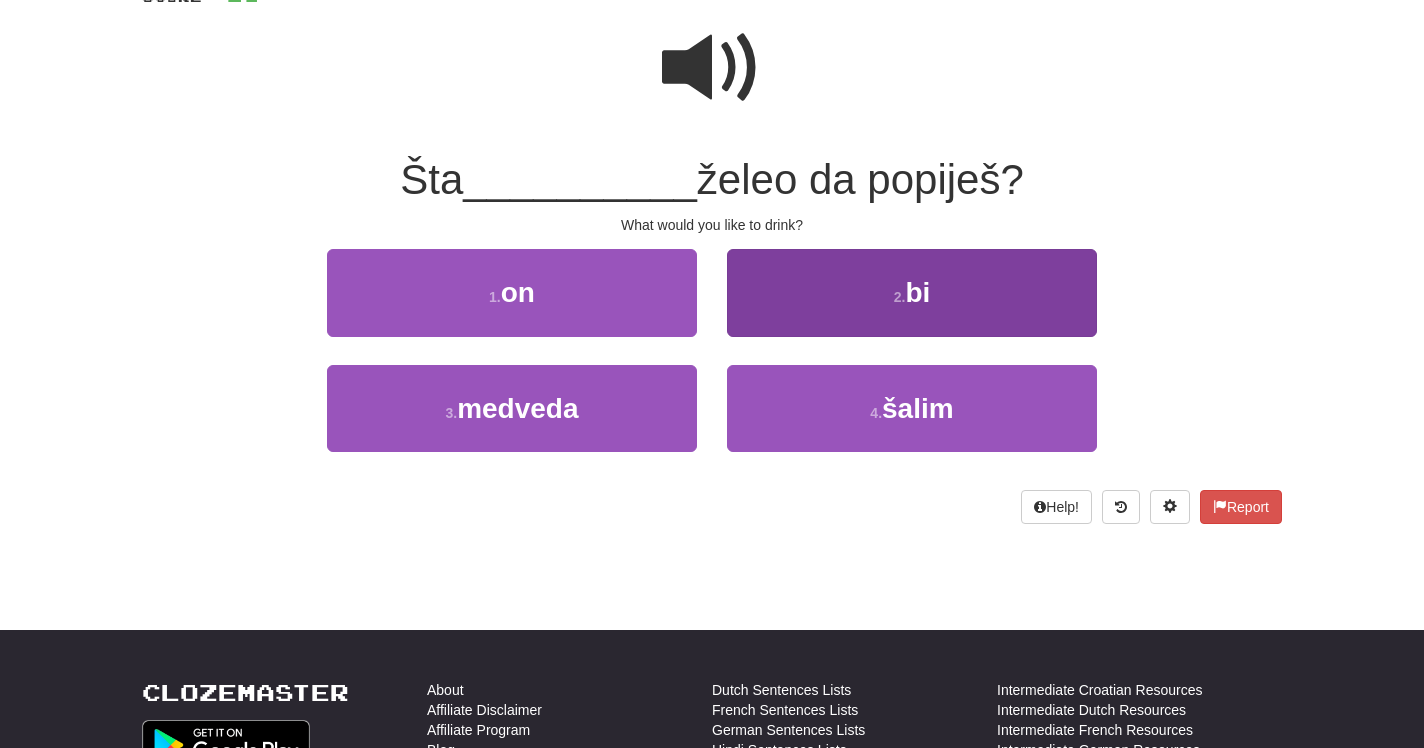 click on "2 .  bi" at bounding box center [912, 292] 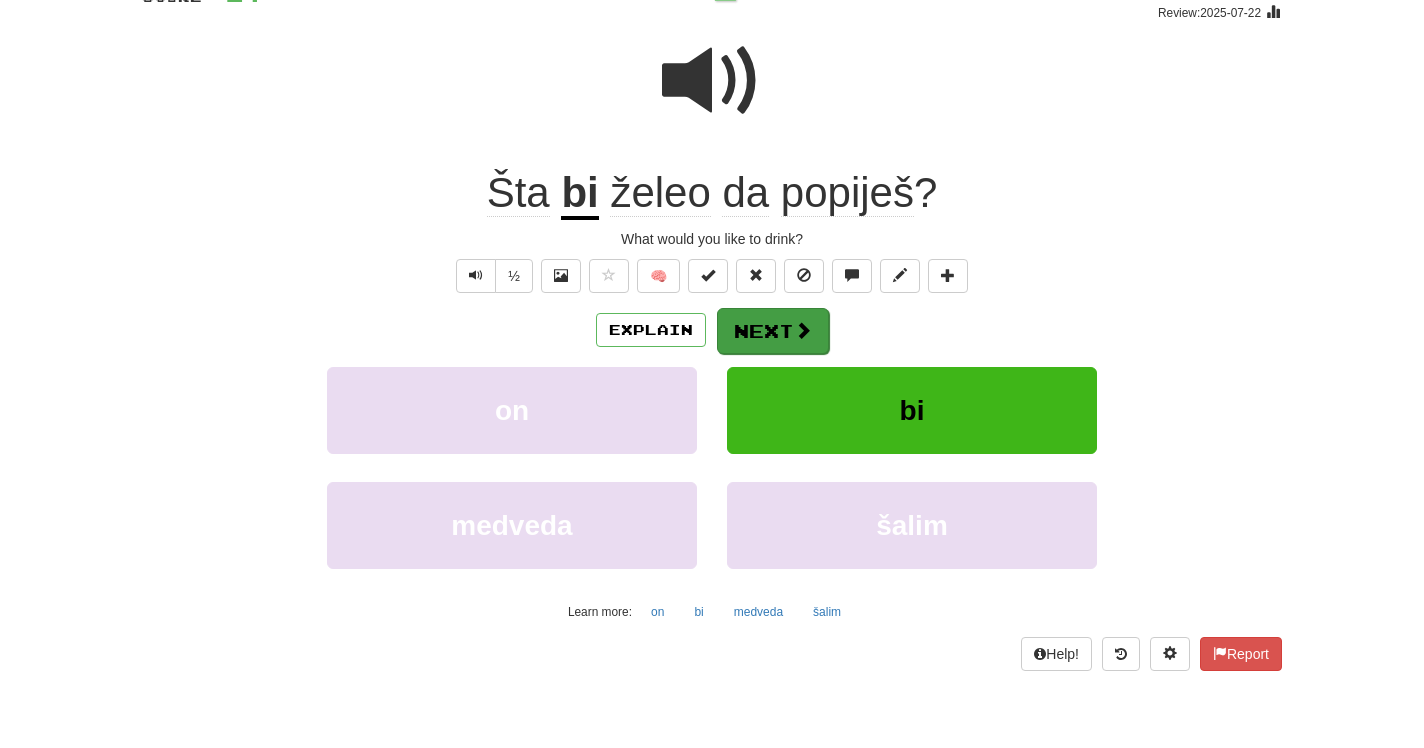 click on "Next" at bounding box center (773, 331) 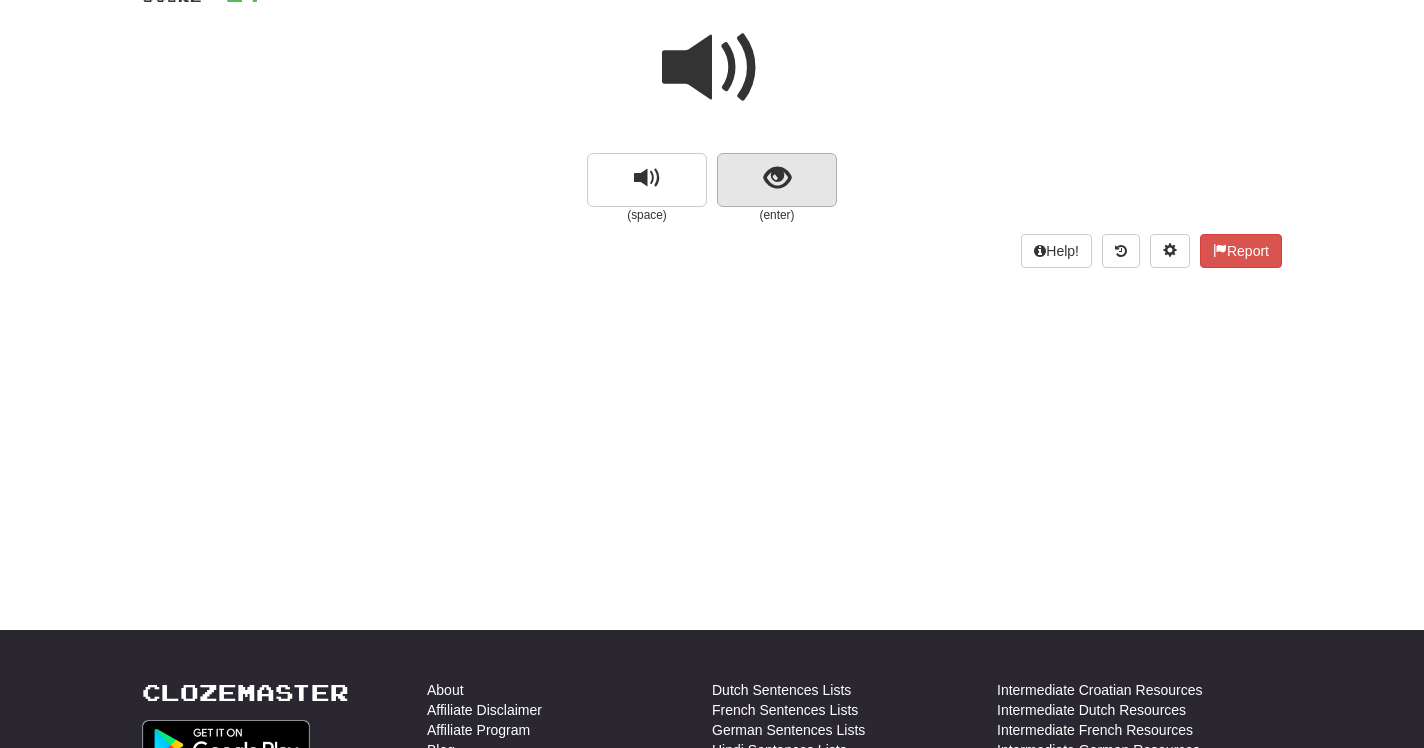 click at bounding box center [777, 178] 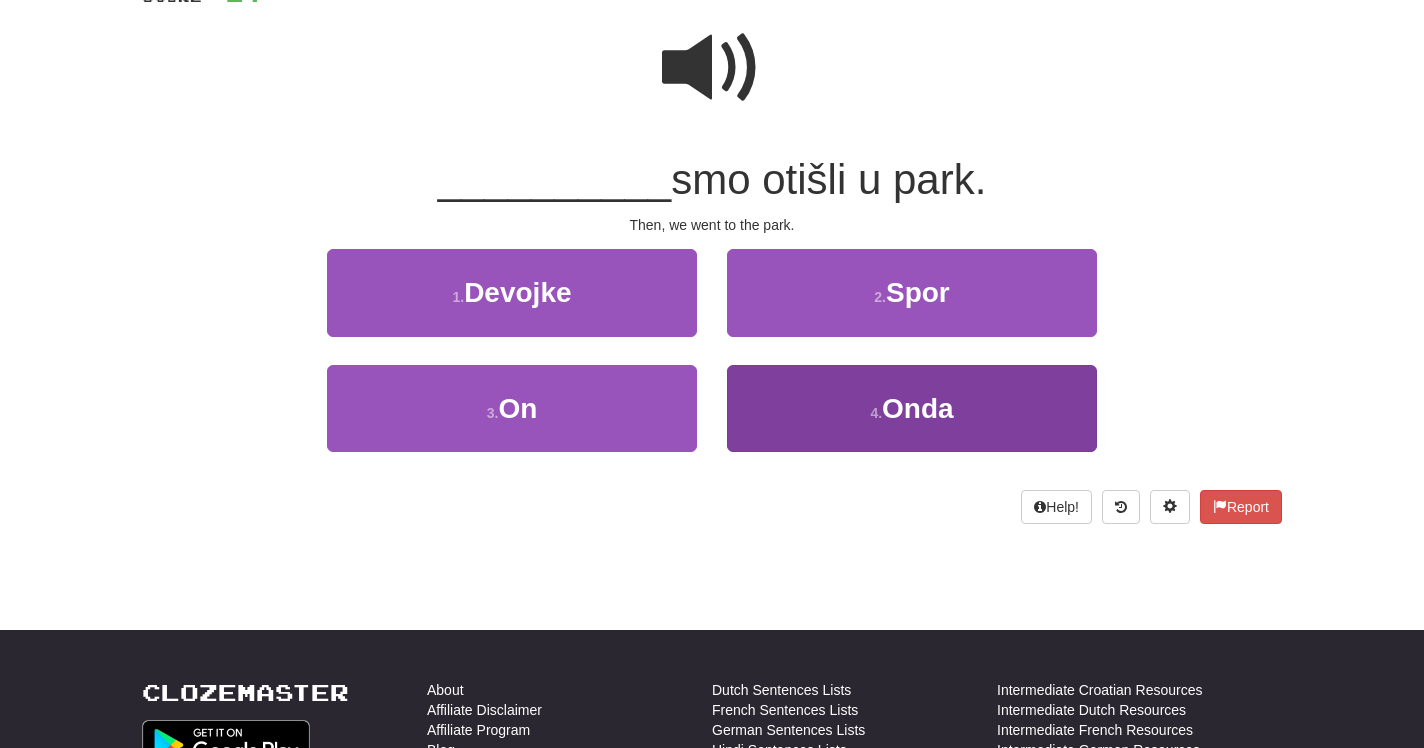 click on "4 .  Onda" at bounding box center [912, 408] 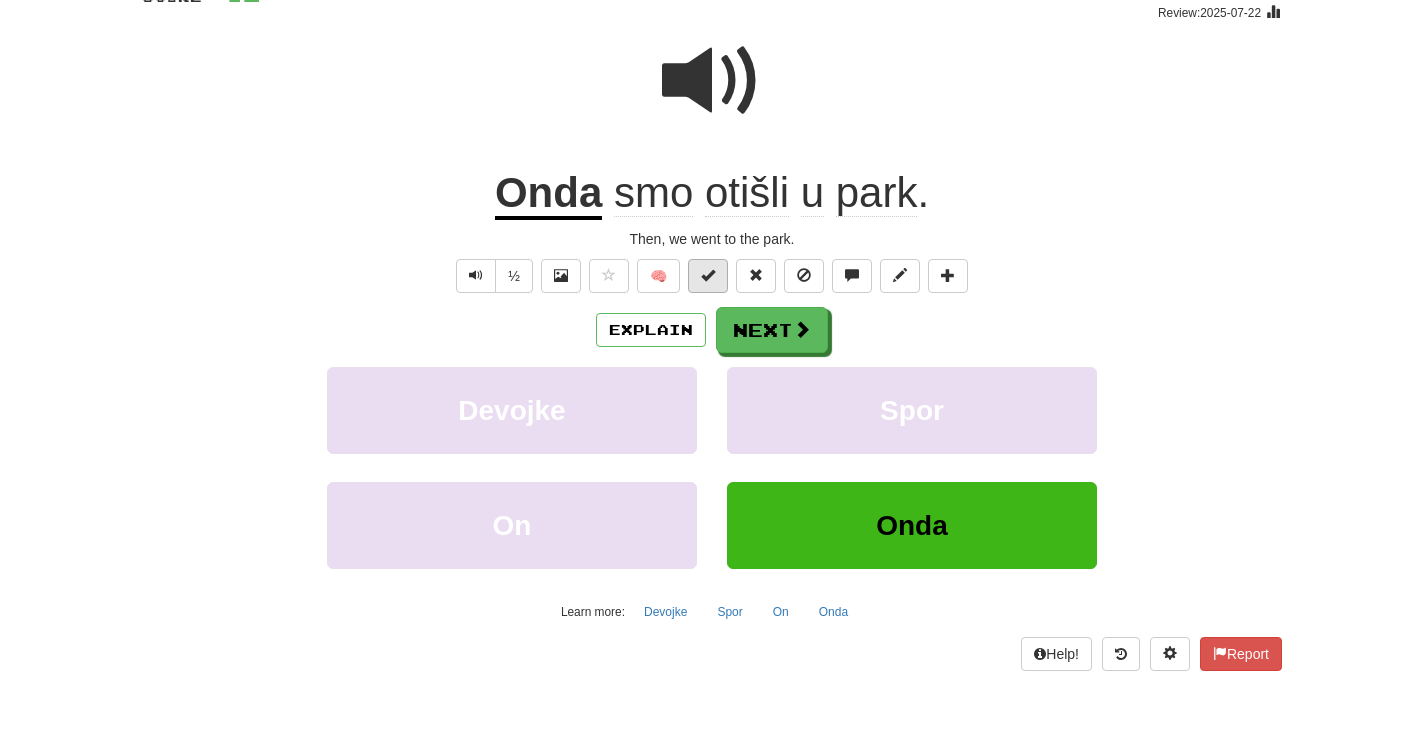 click at bounding box center (708, 275) 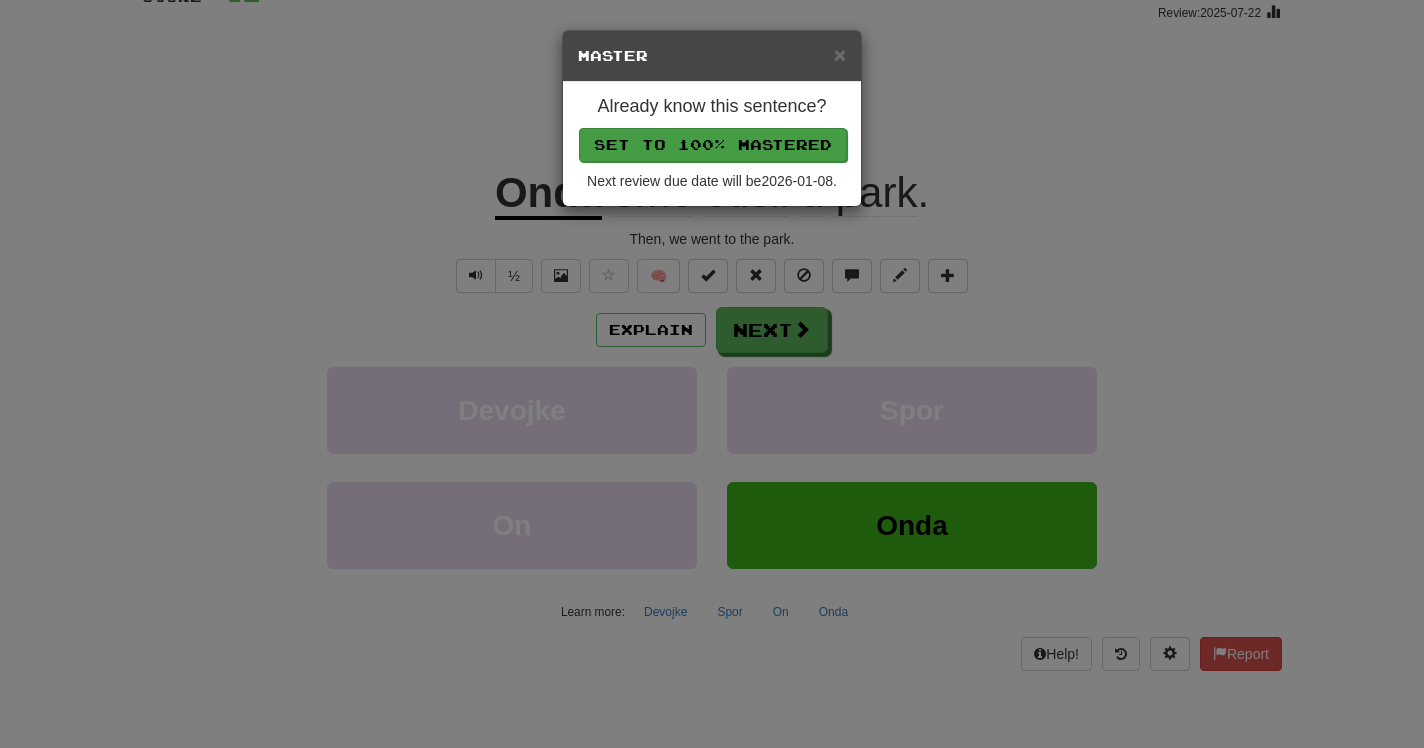 click on "Set to 100% Mastered" at bounding box center [713, 145] 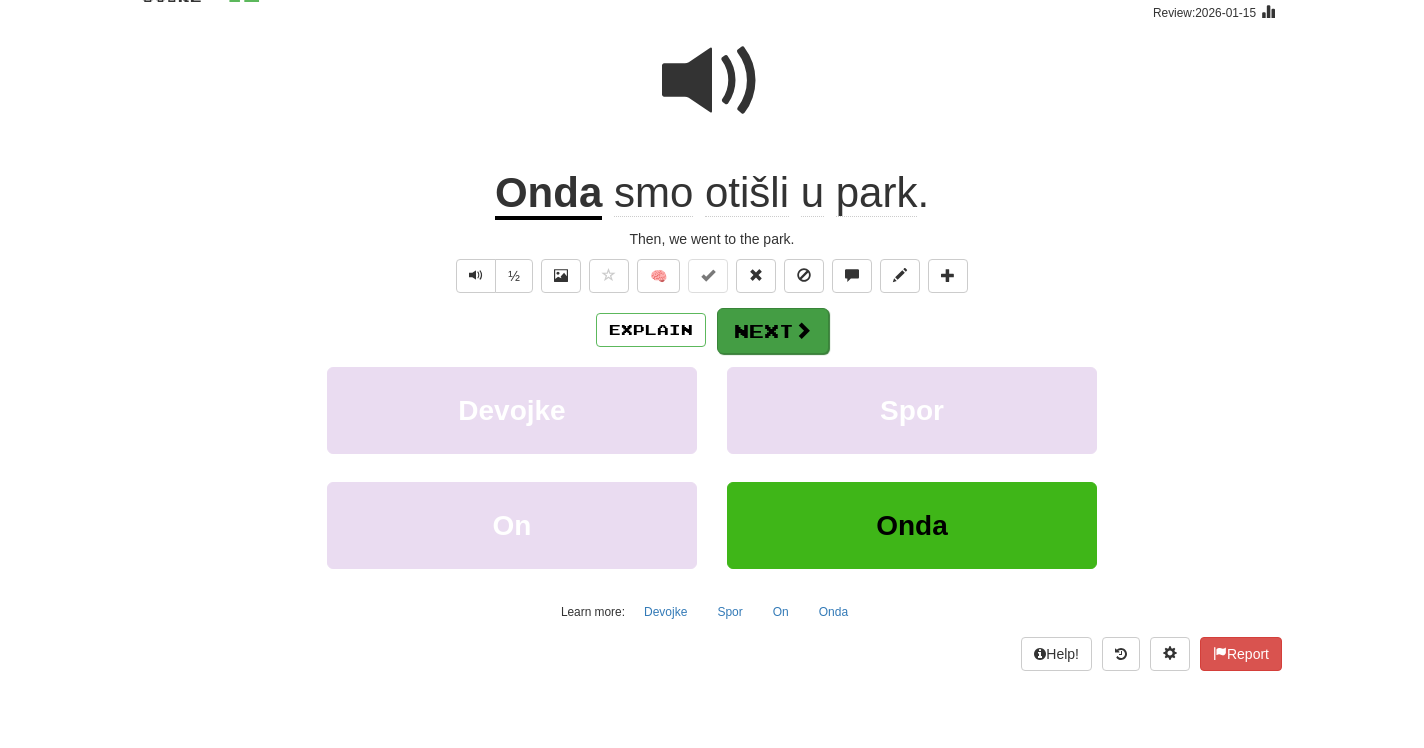 click on "Next" at bounding box center [773, 331] 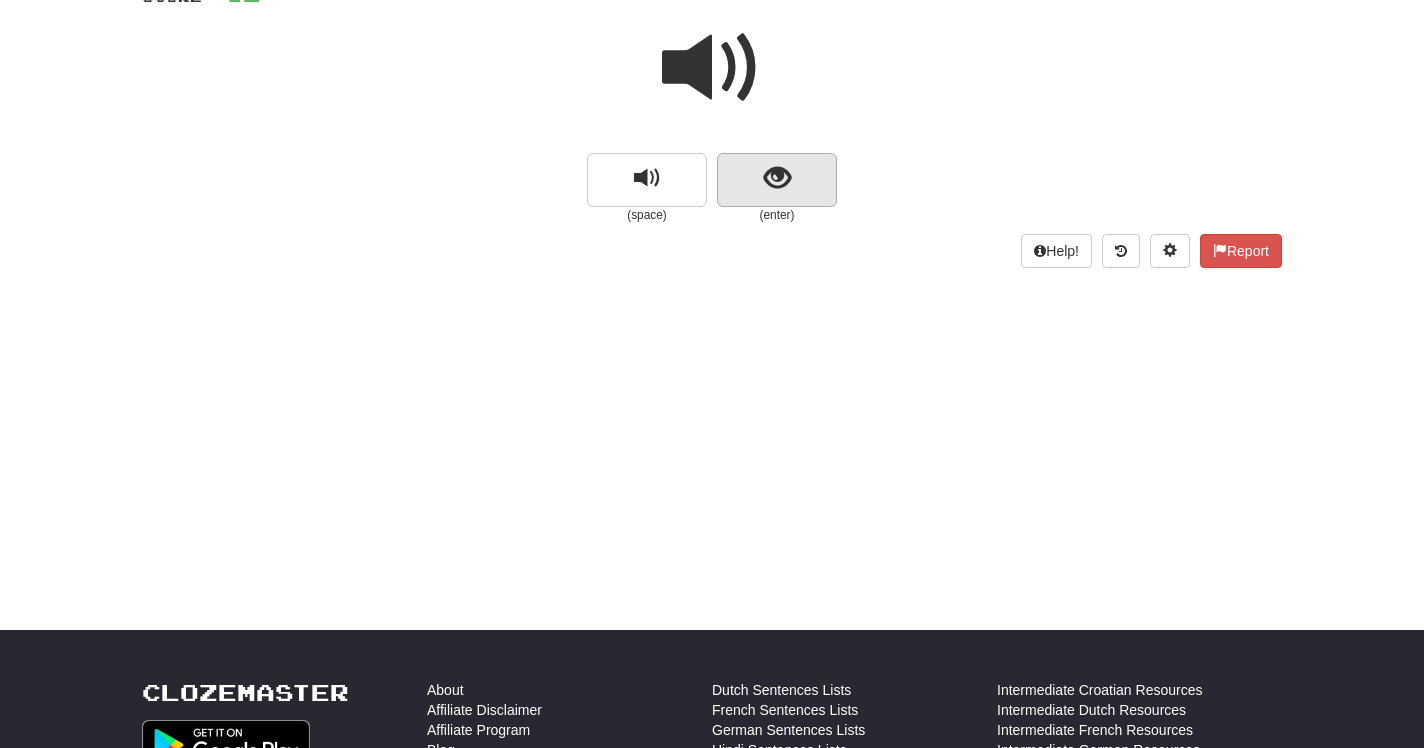 click at bounding box center (777, 178) 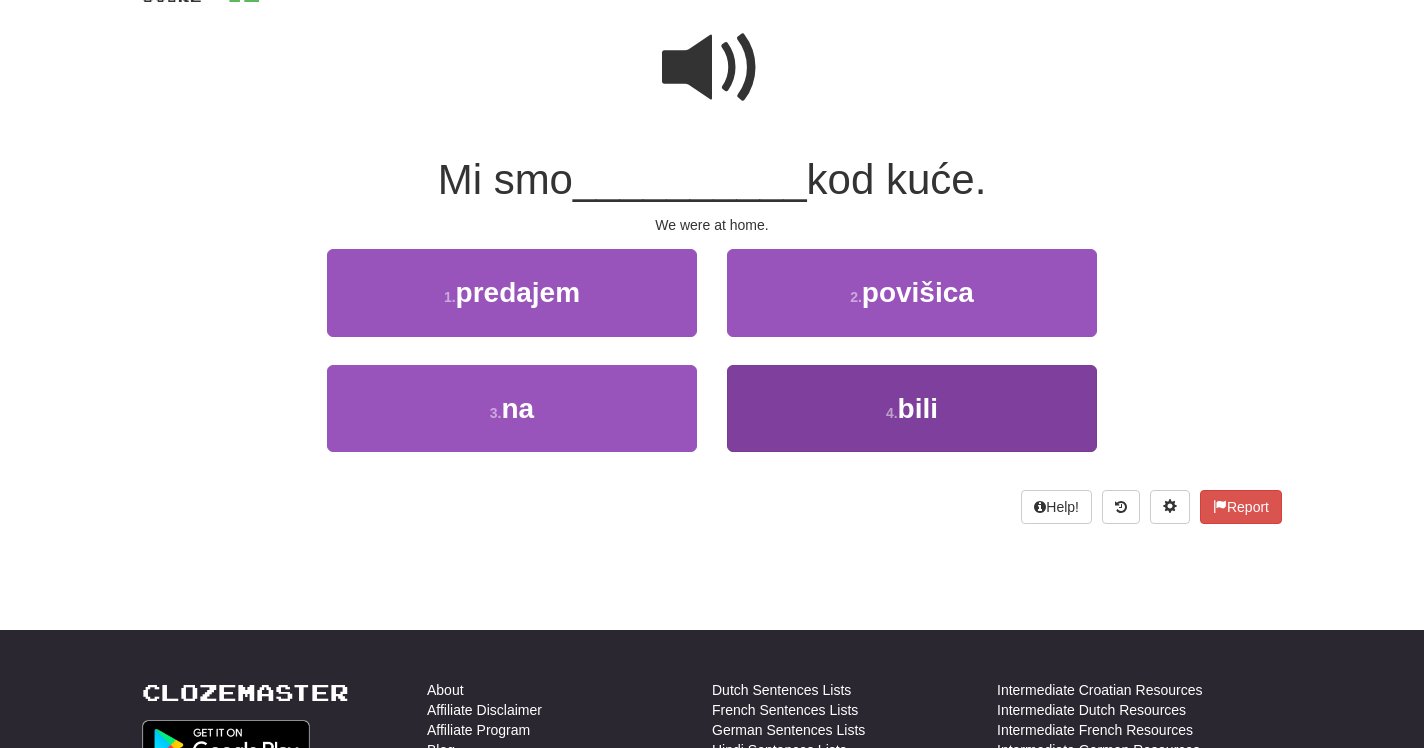 click on "4 .  bili" at bounding box center [912, 408] 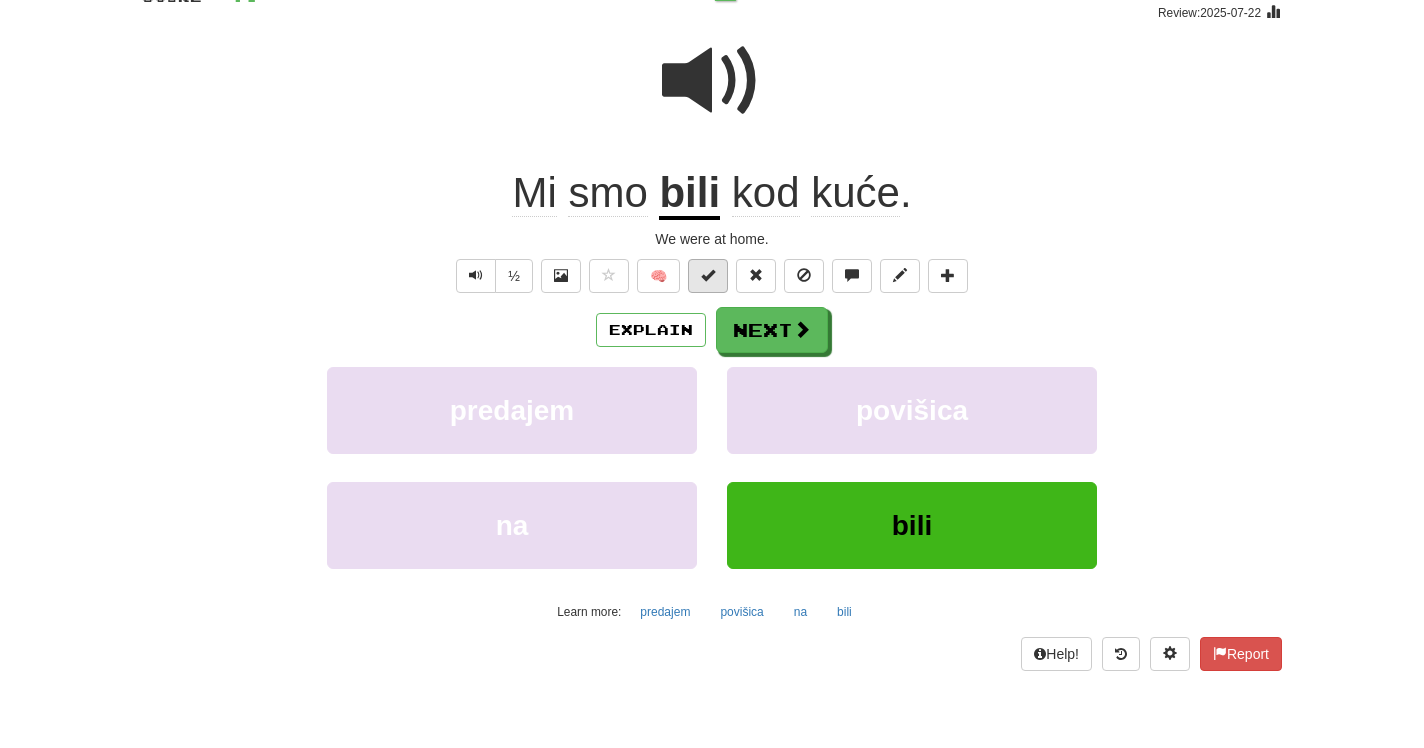 click at bounding box center (708, 275) 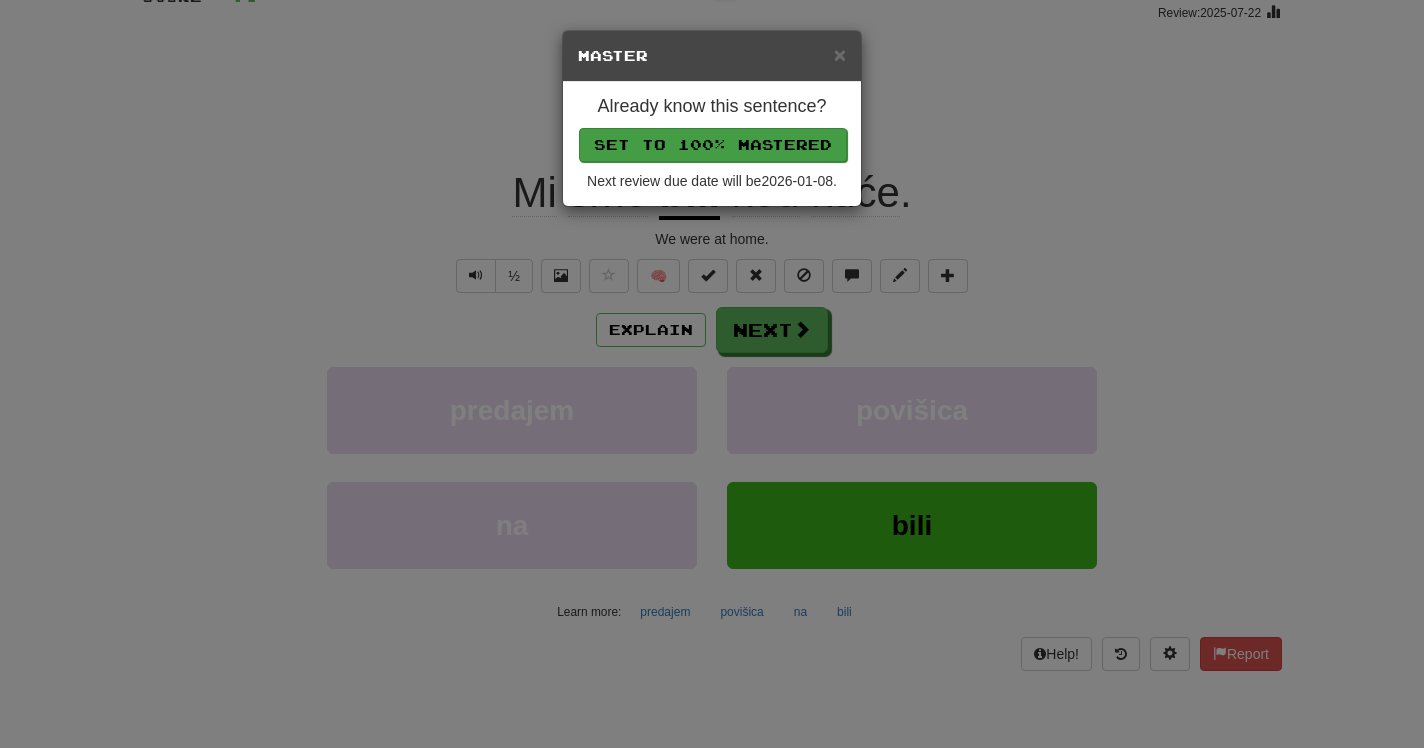 click on "Set to 100% Mastered" at bounding box center [713, 145] 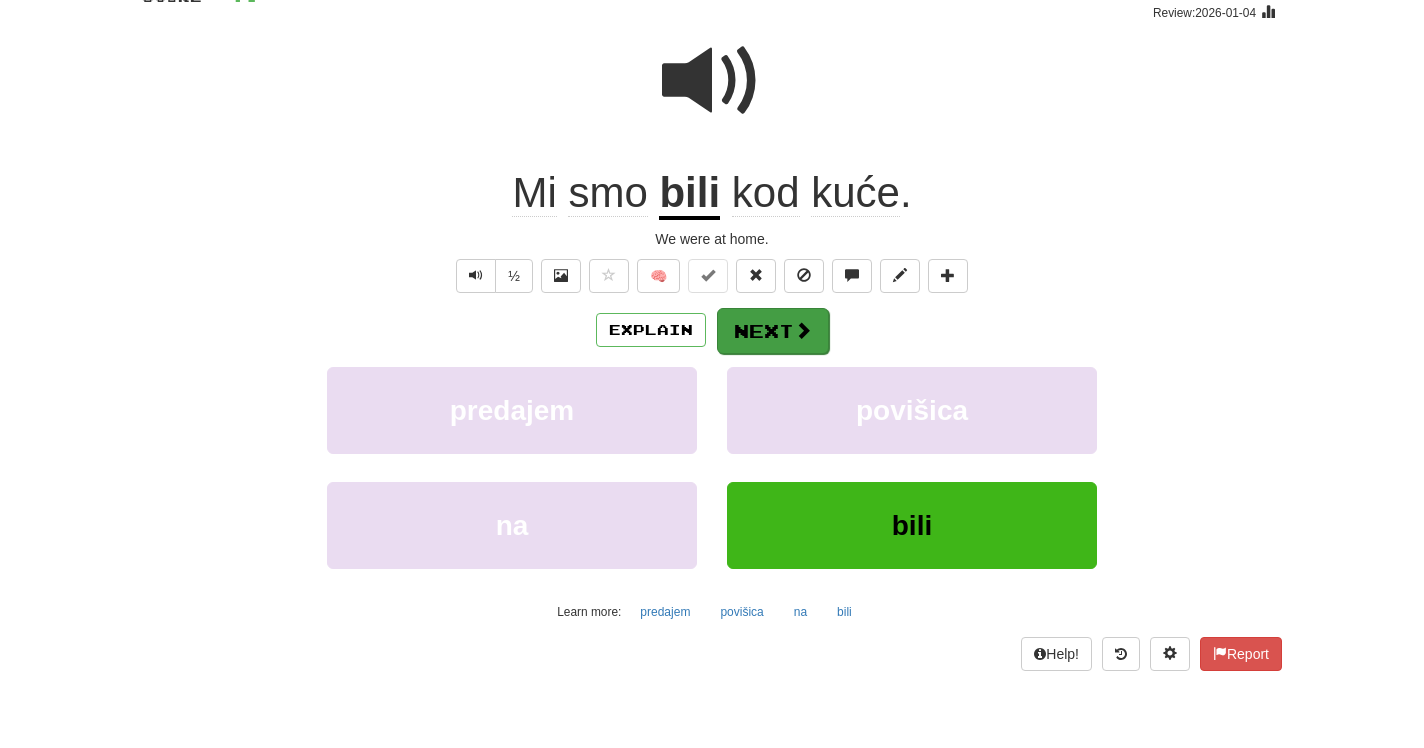 click at bounding box center (803, 330) 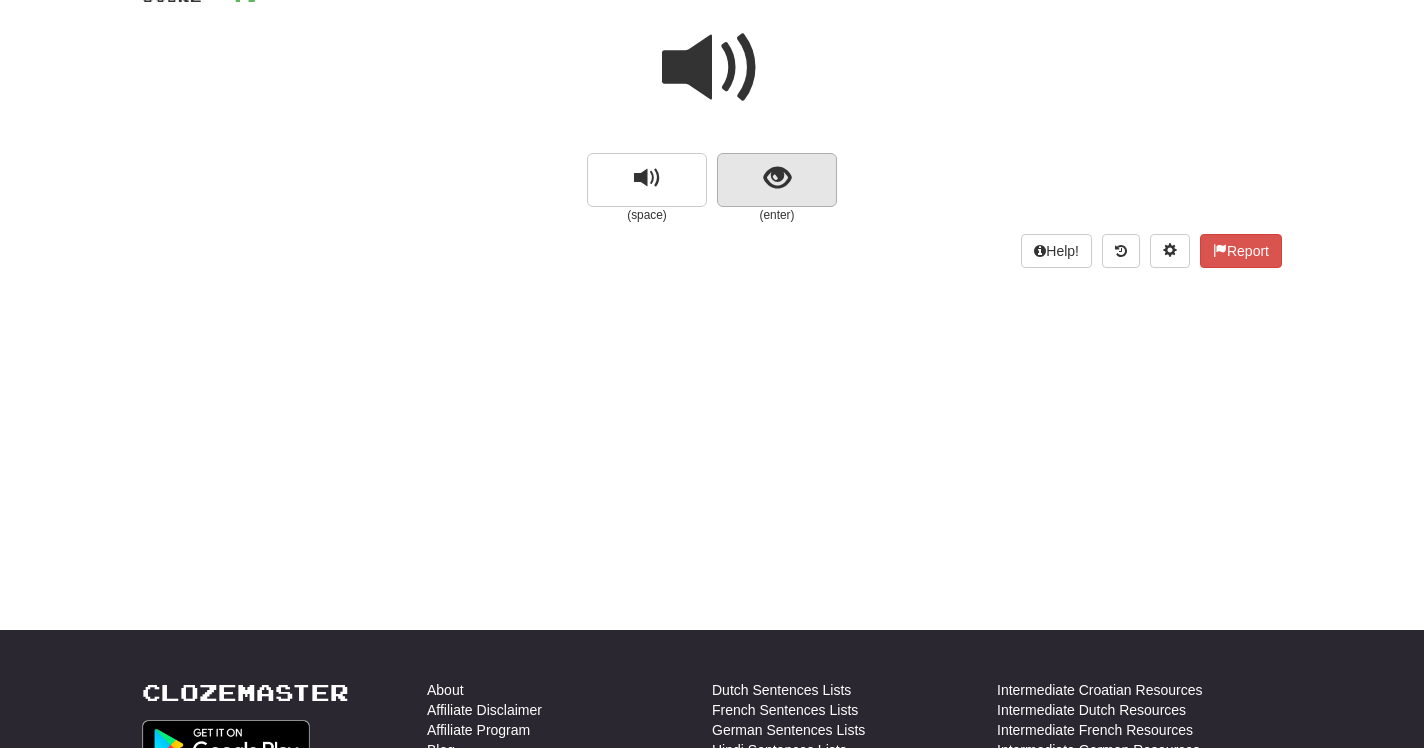 click at bounding box center [777, 178] 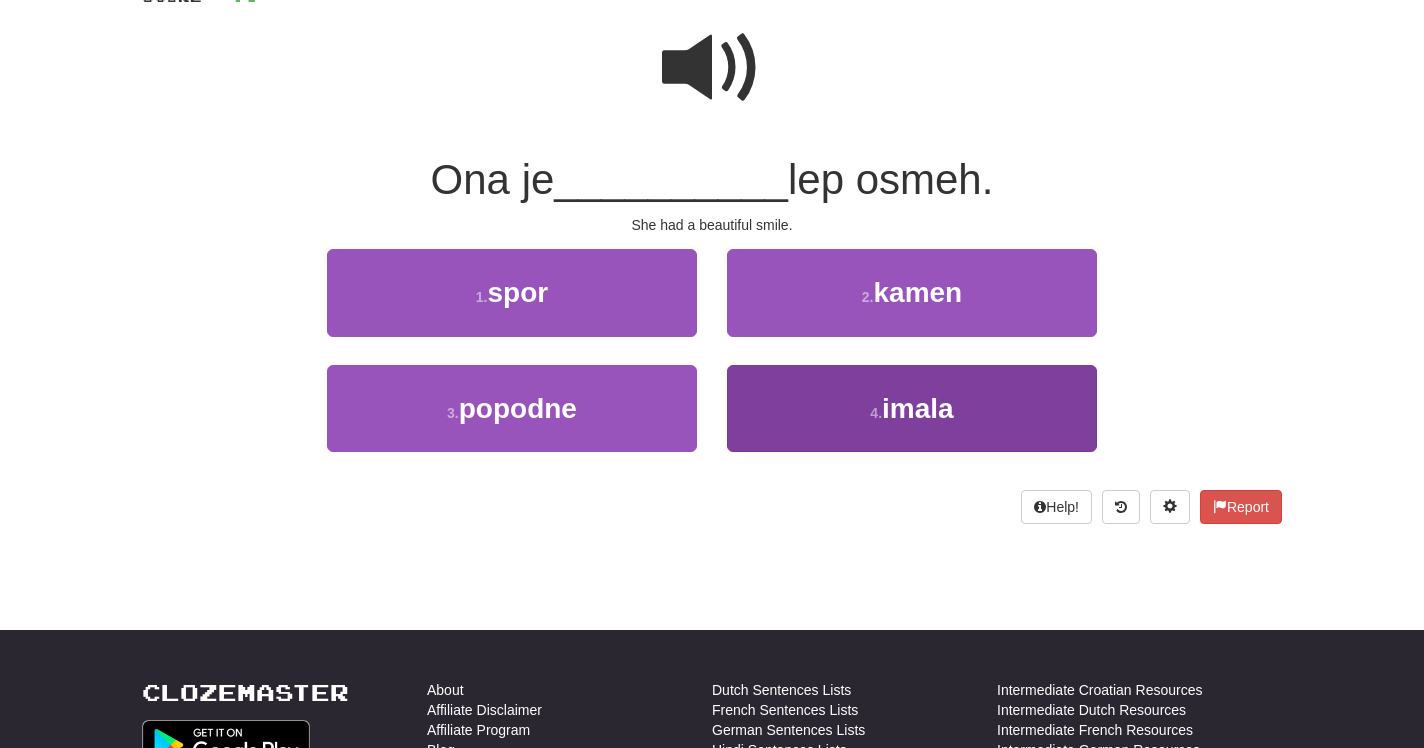 click on "4 ." at bounding box center [876, 413] 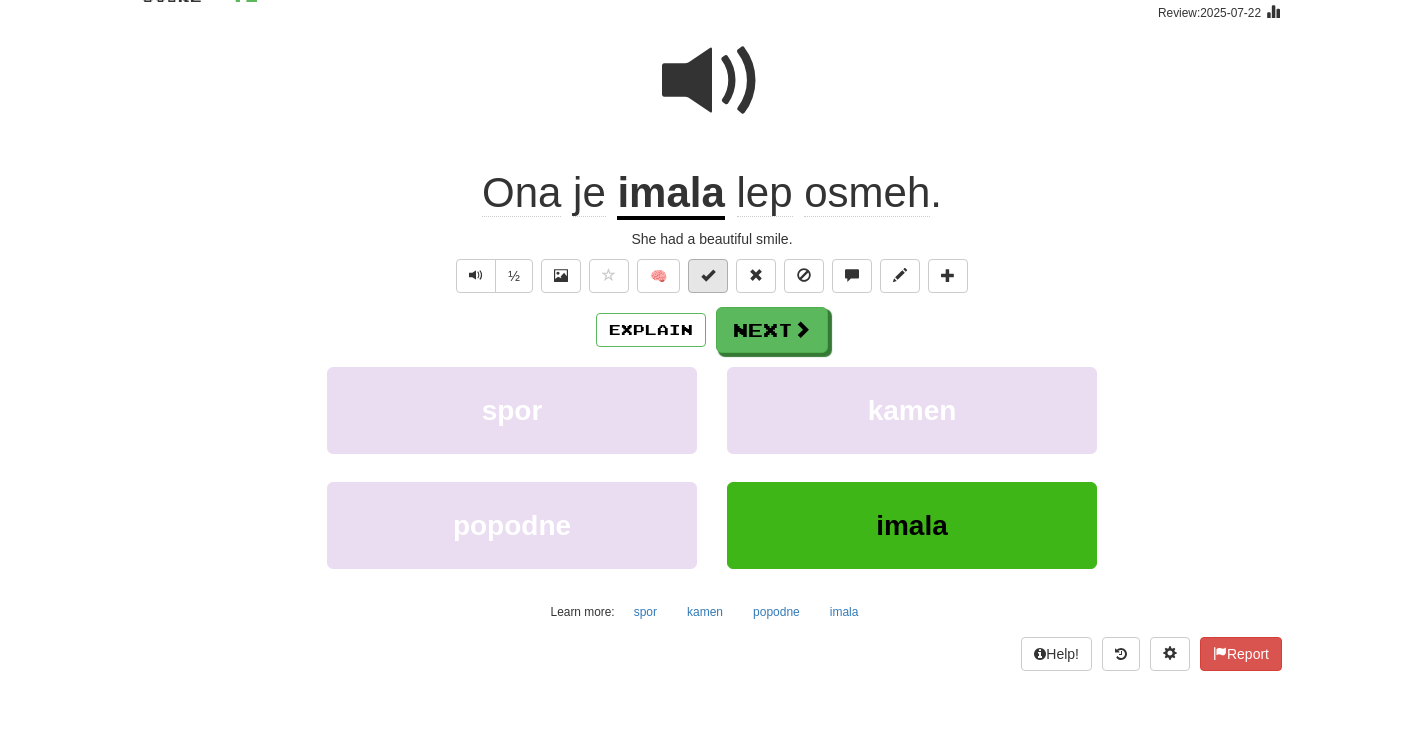 click at bounding box center (708, 275) 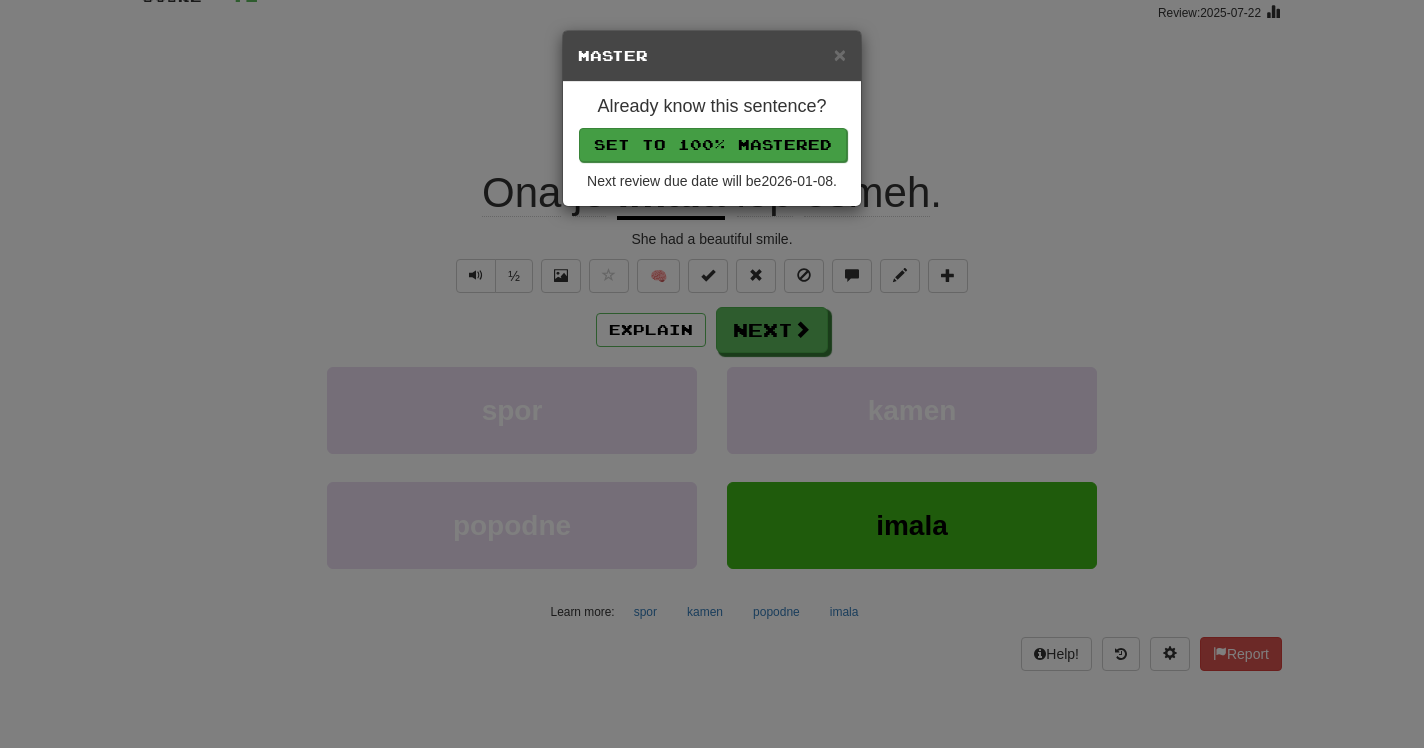 click on "Set to 100% Mastered" at bounding box center (713, 145) 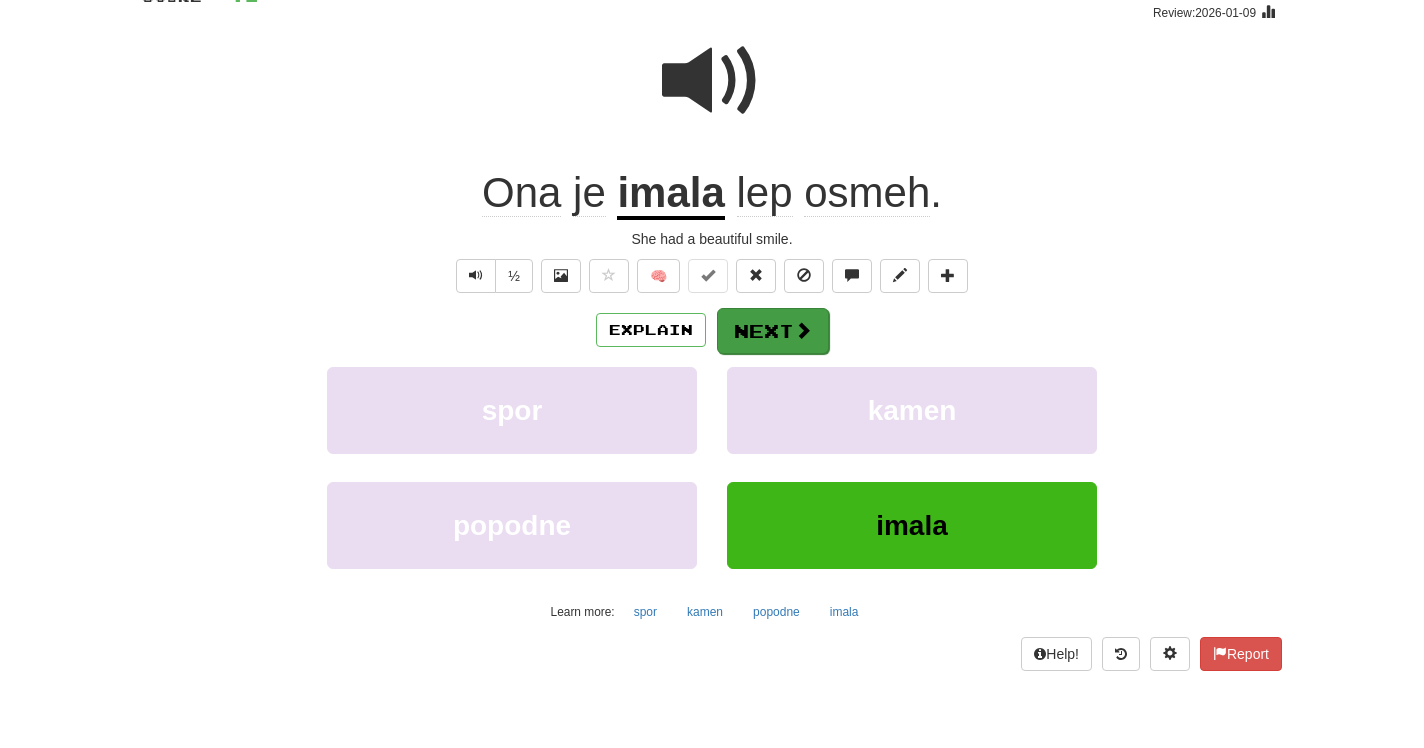 click on "Next" at bounding box center (773, 331) 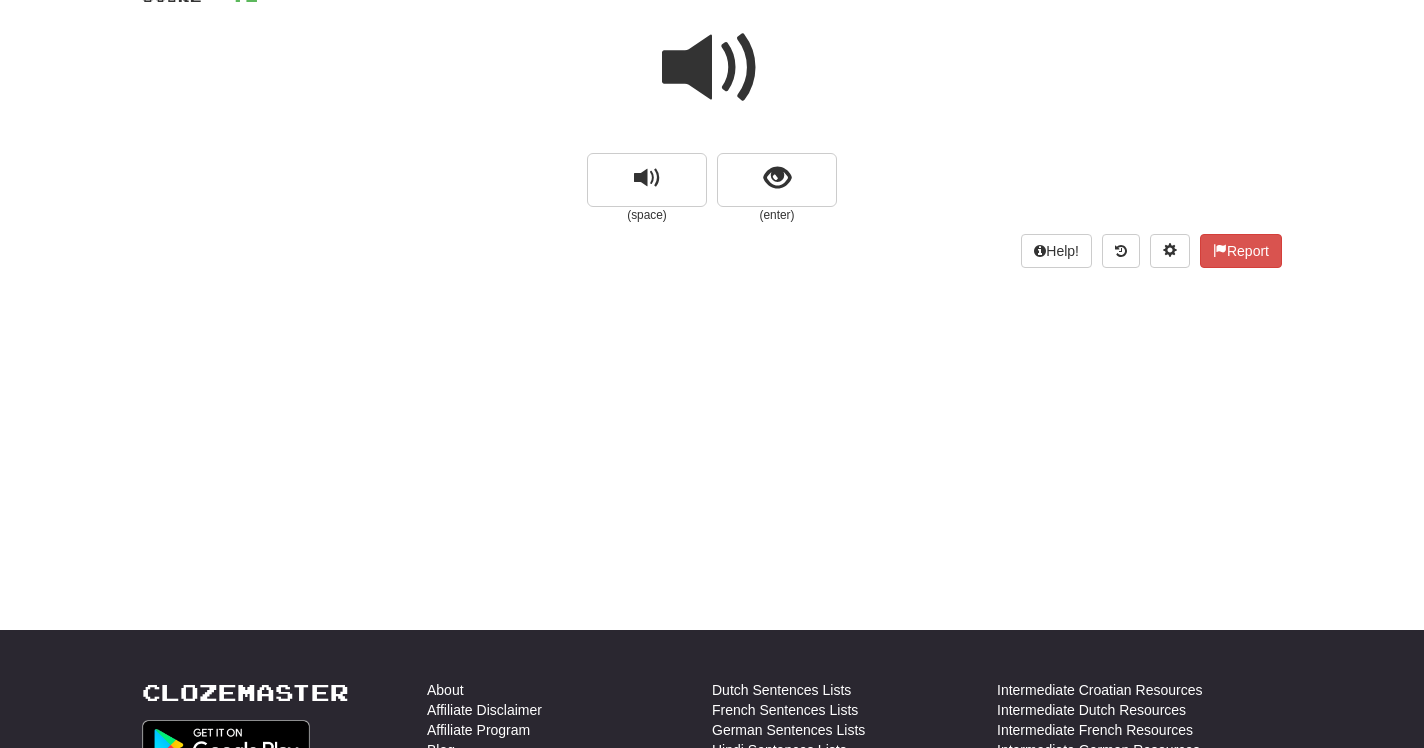 click at bounding box center [712, 68] 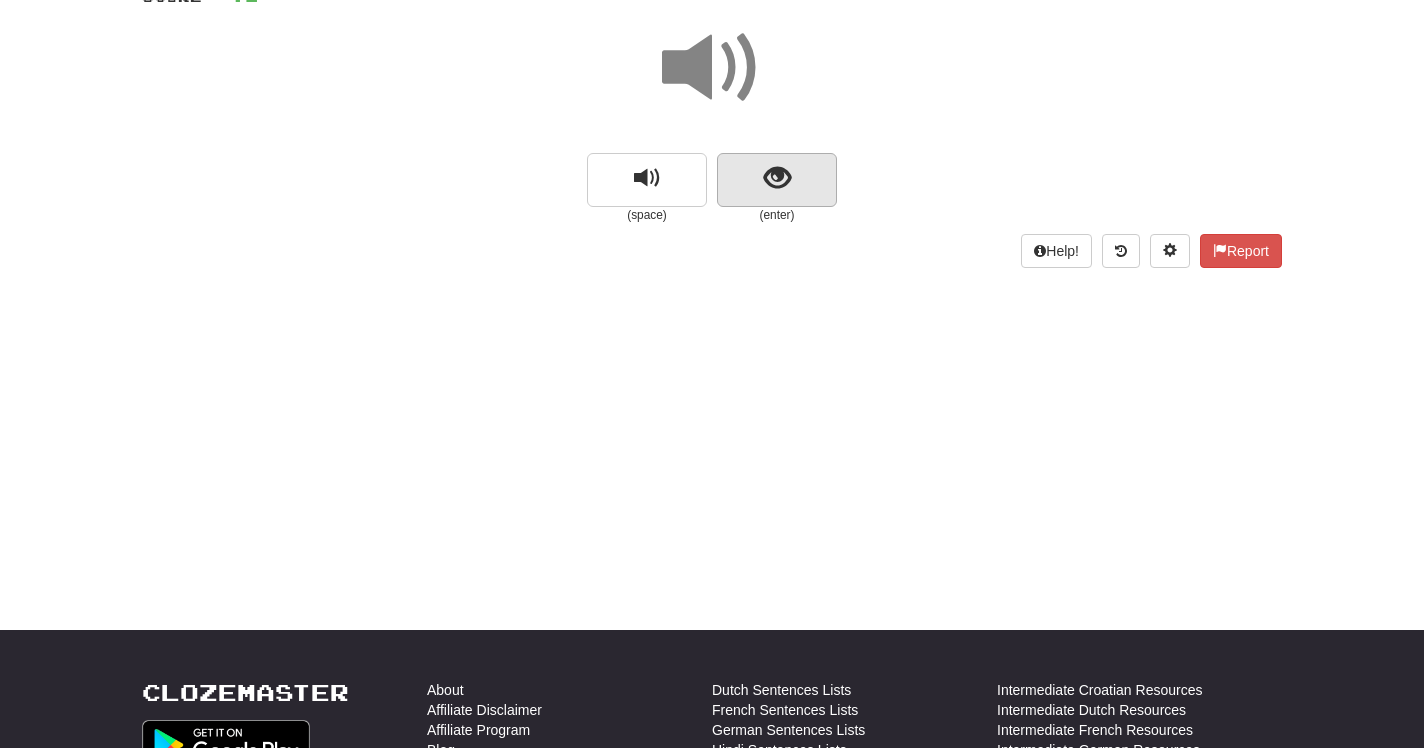 click at bounding box center [777, 178] 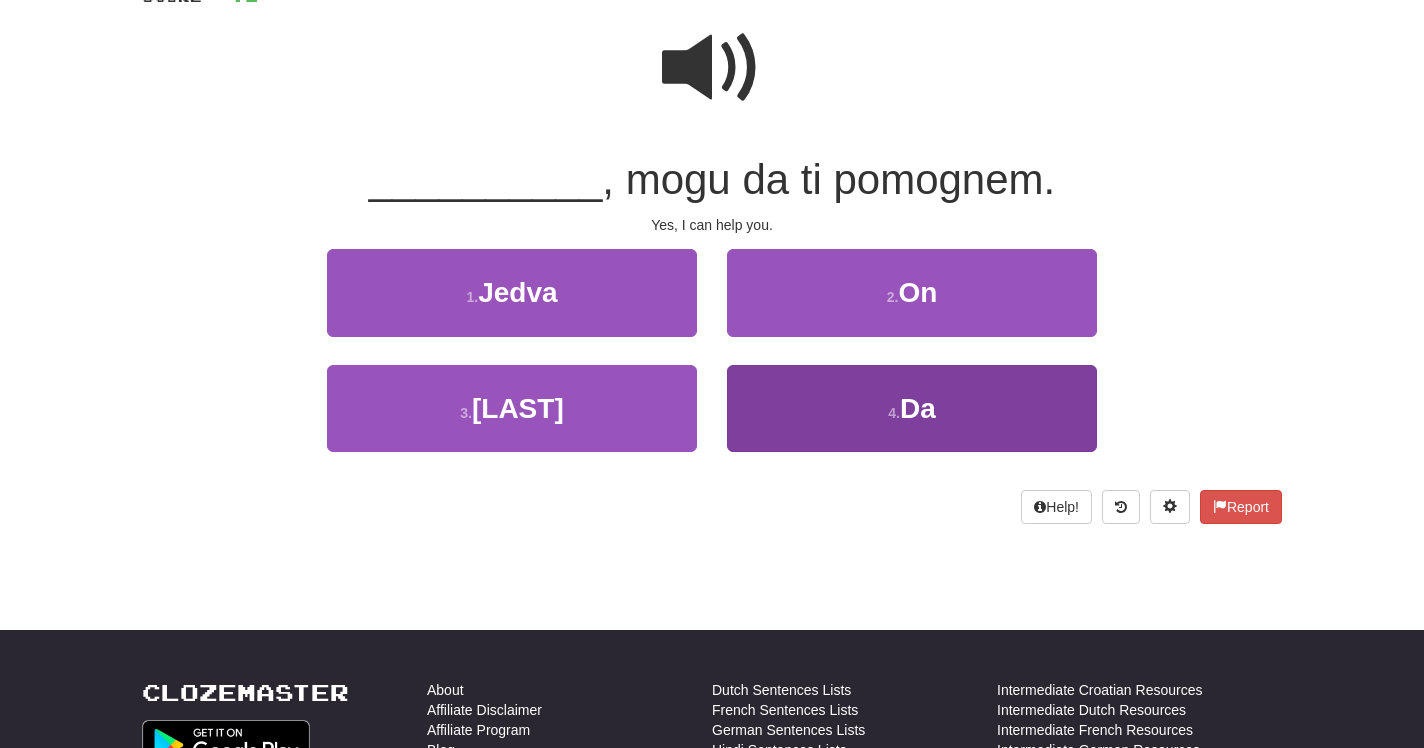 click on "4 .  Da" at bounding box center (912, 408) 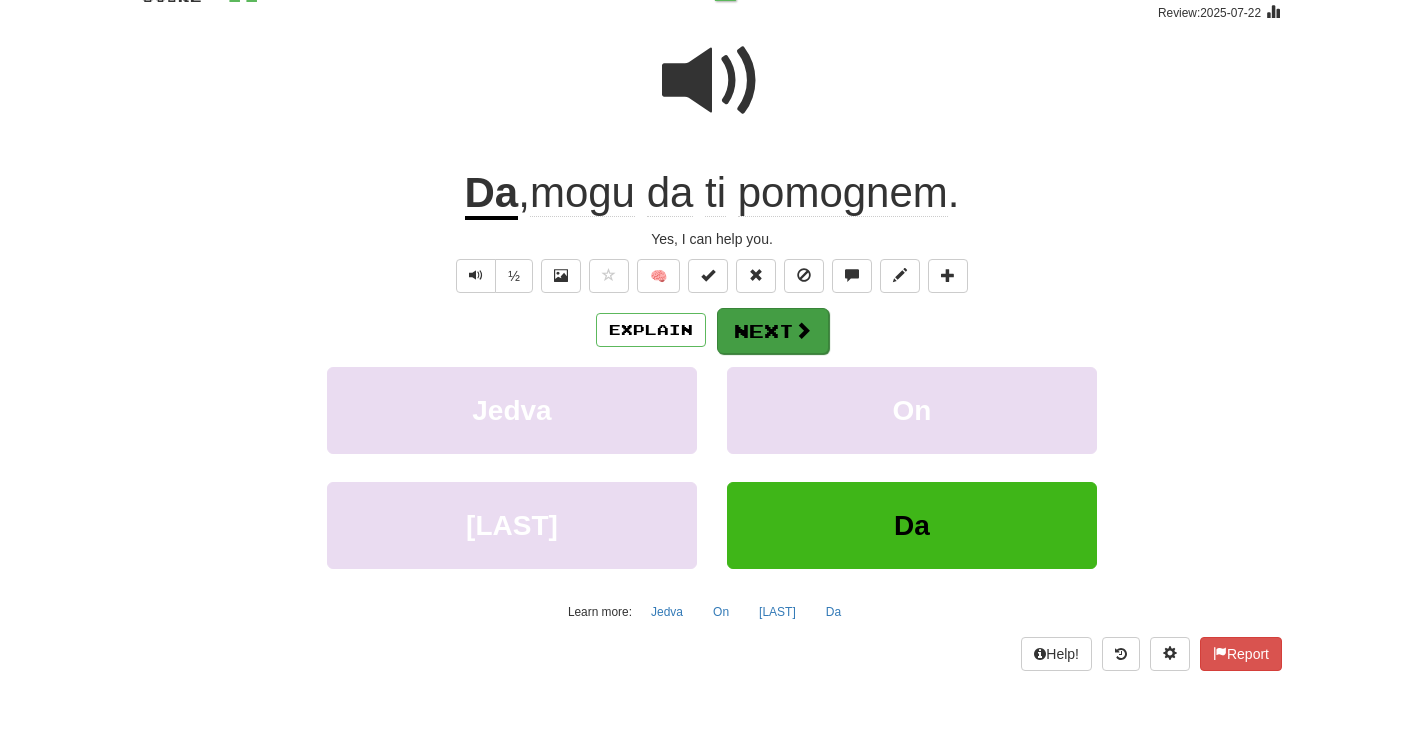 click on "Next" at bounding box center [773, 331] 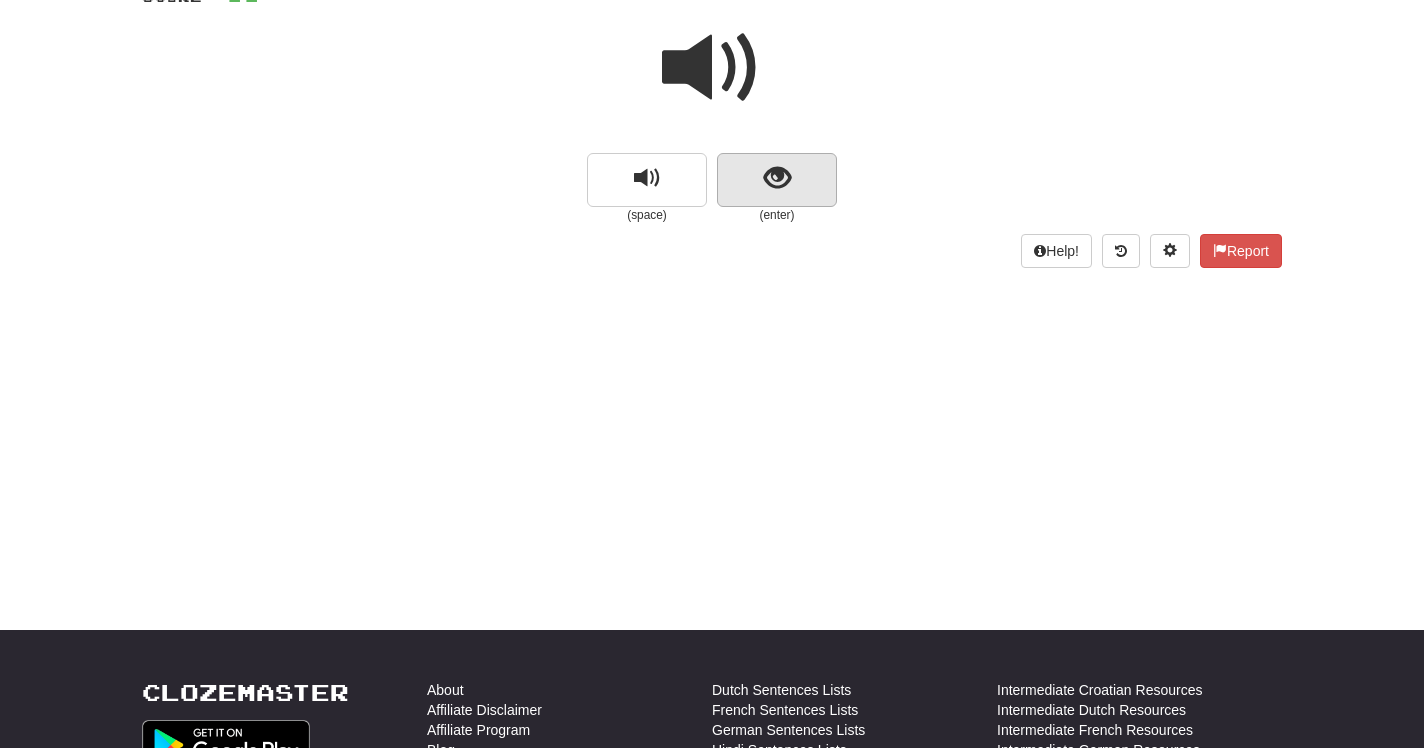click at bounding box center [777, 178] 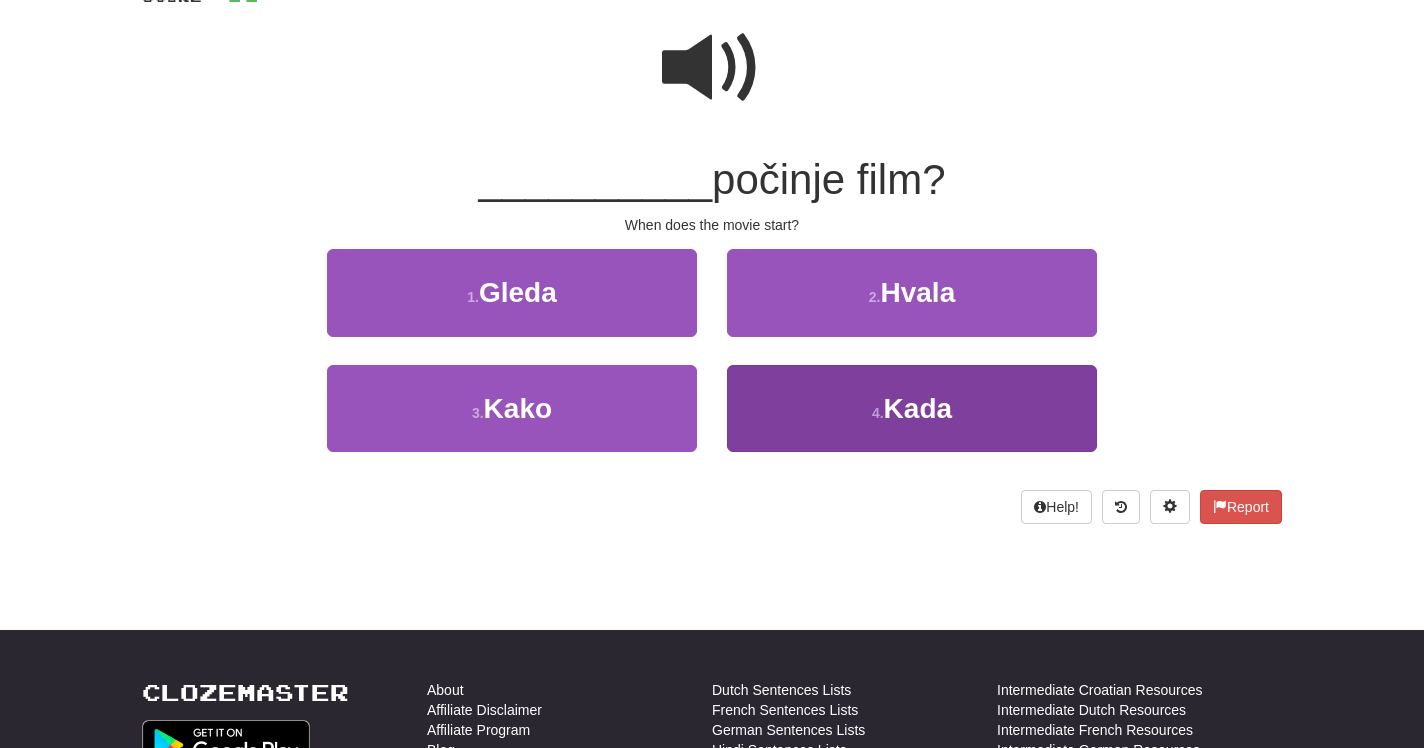 click on "Kada" at bounding box center (918, 408) 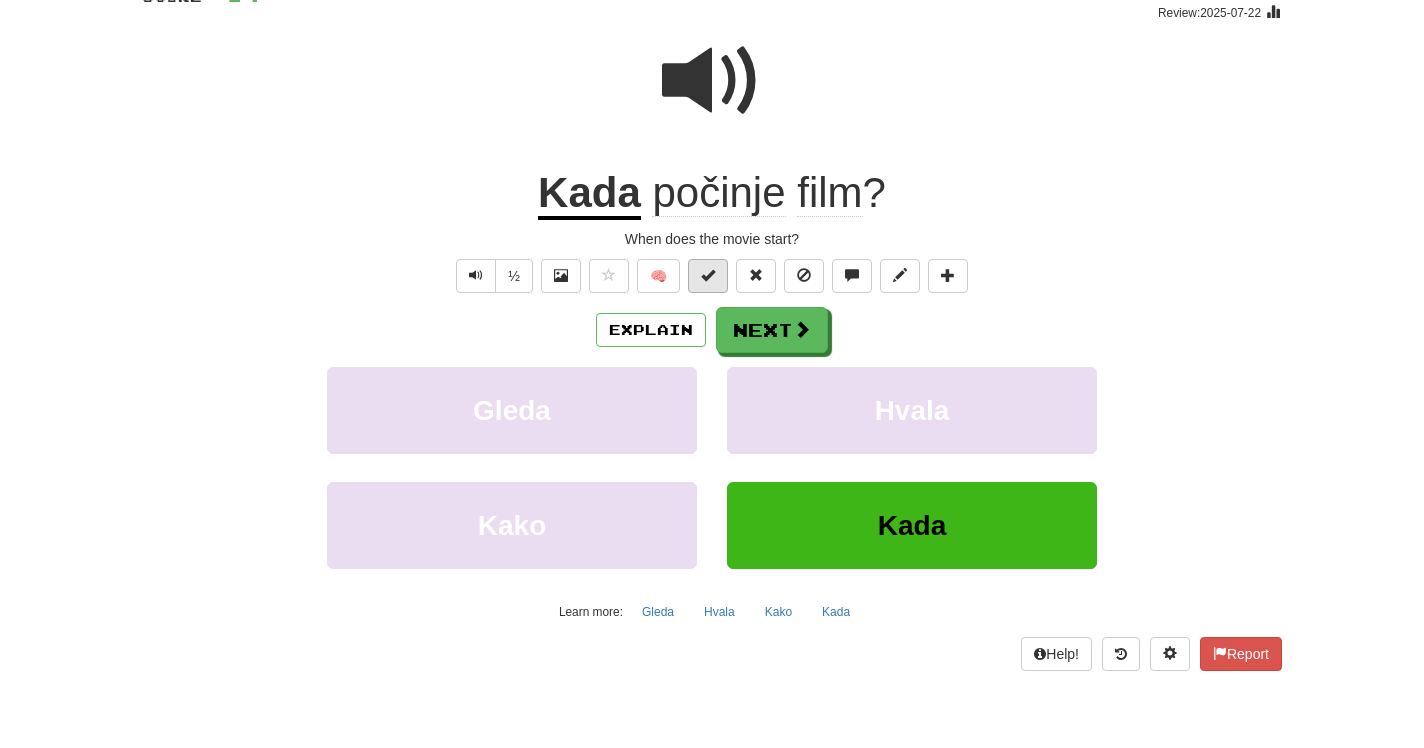 click at bounding box center [708, 275] 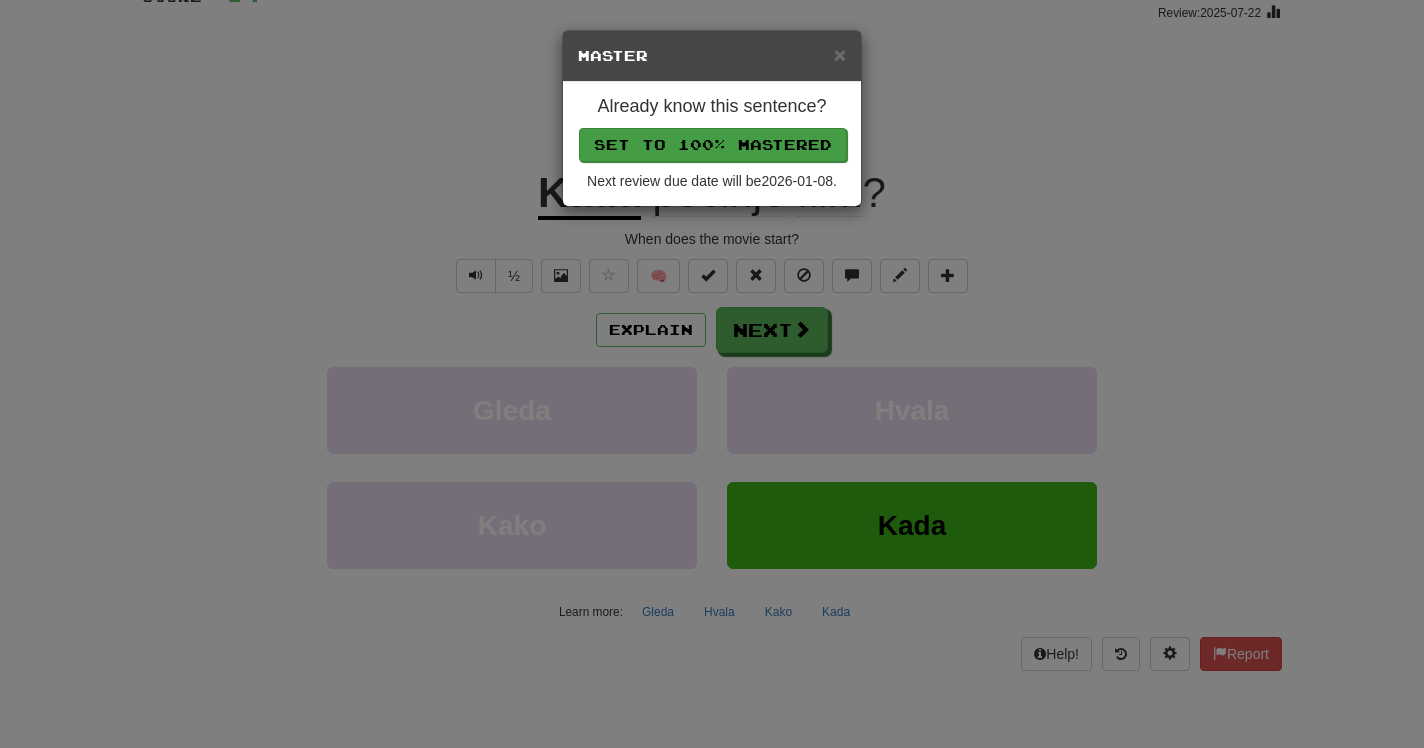 click on "Set to 100% Mastered" at bounding box center [713, 145] 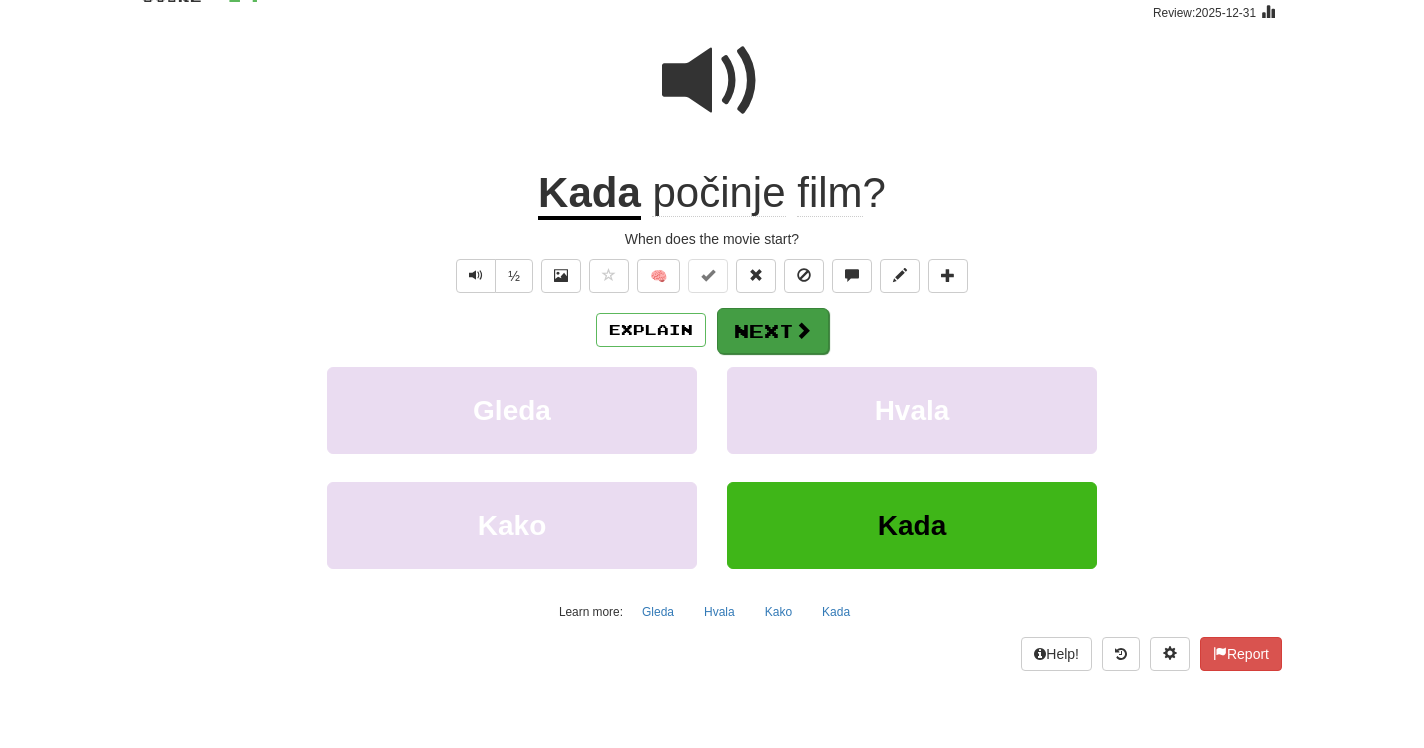 click on "Next" at bounding box center [773, 331] 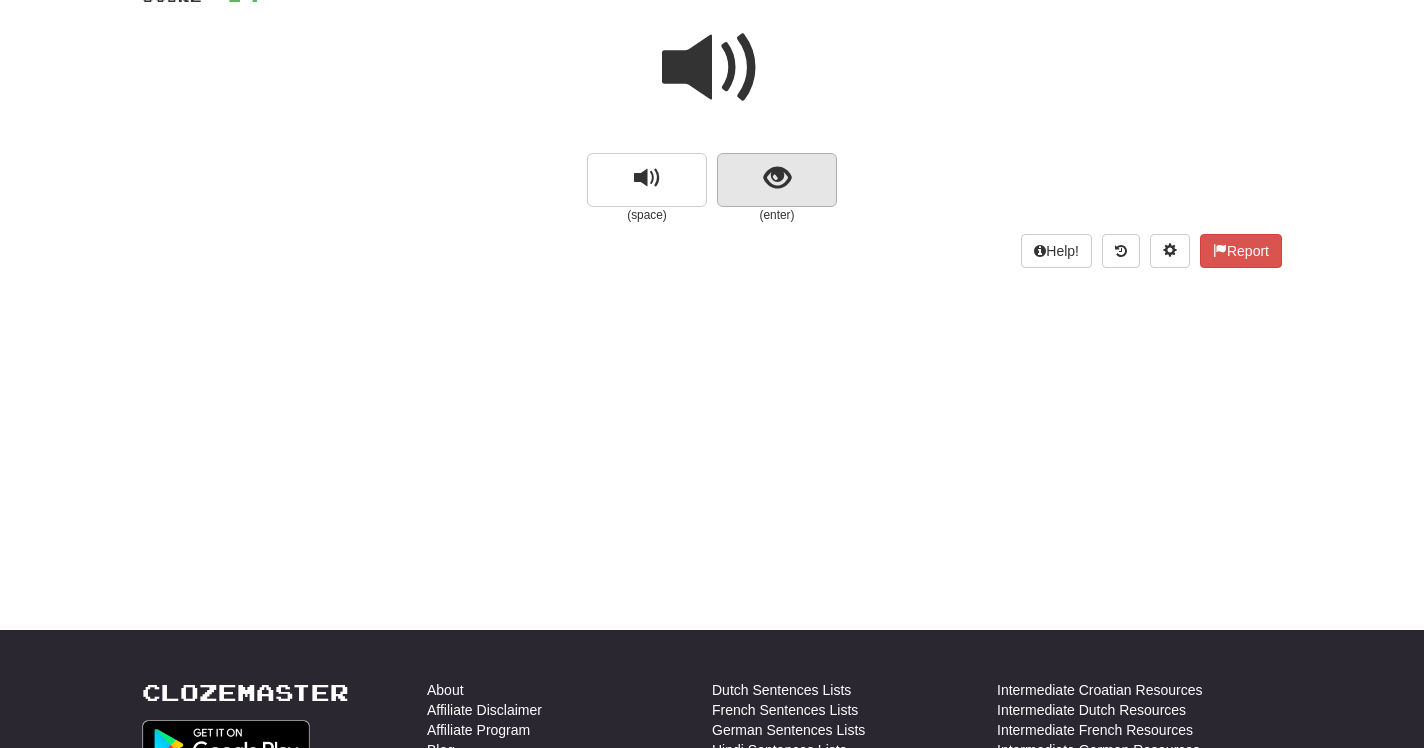 click at bounding box center [777, 178] 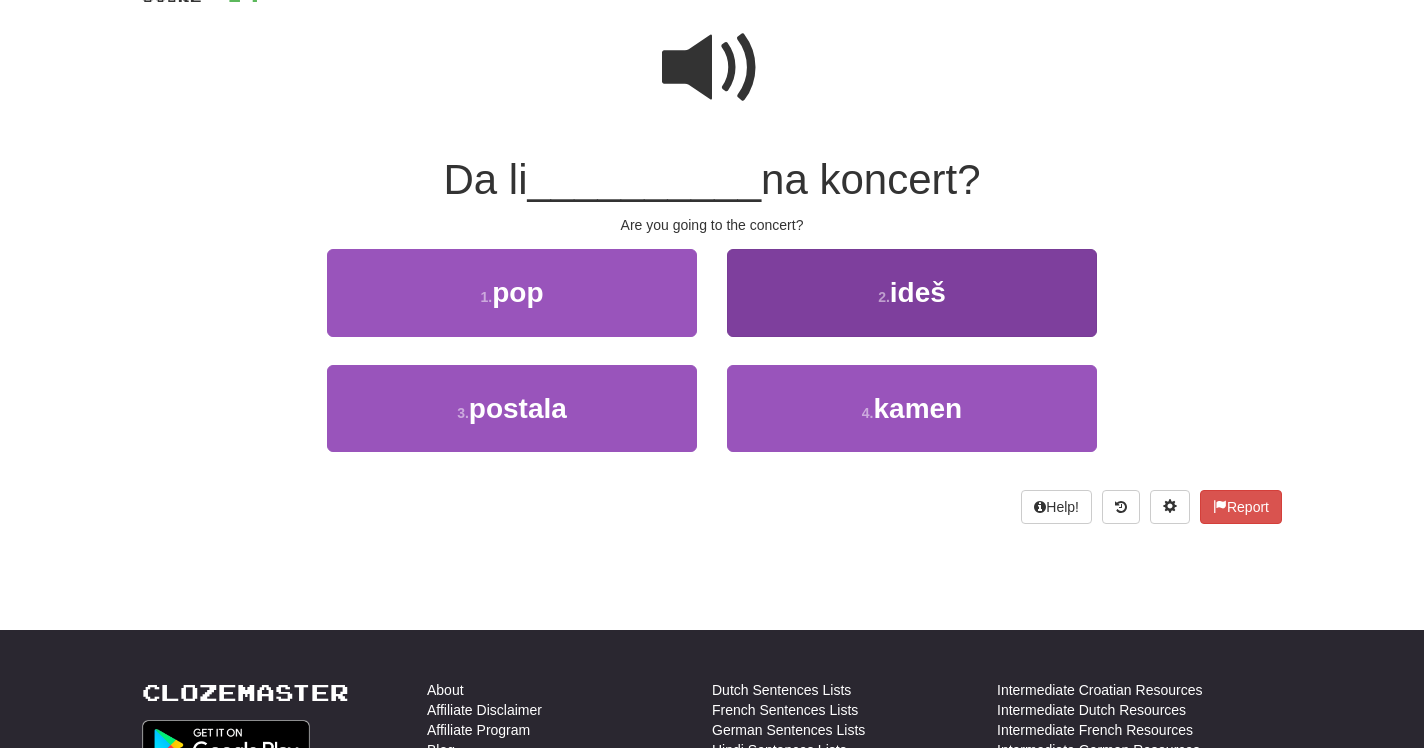 click on "2 .  ideš" at bounding box center (912, 292) 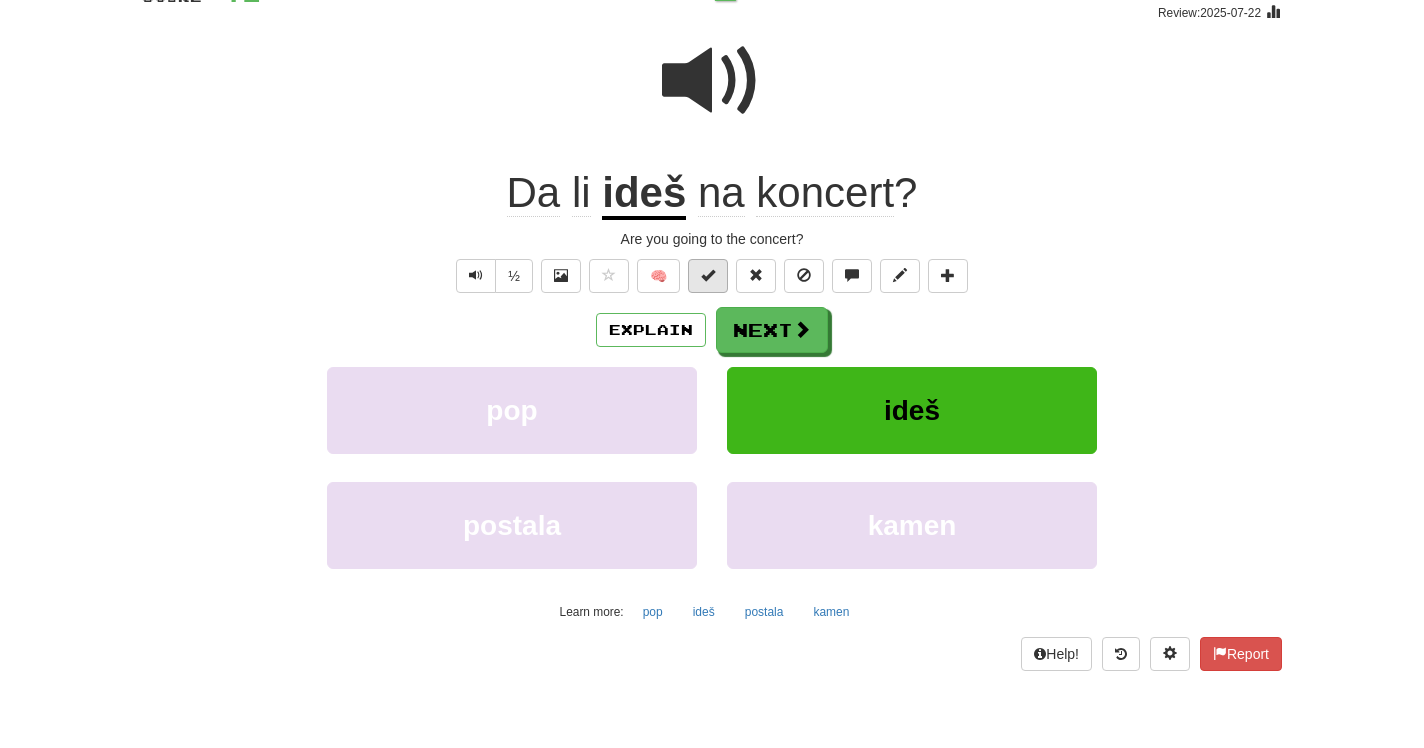 click at bounding box center (708, 275) 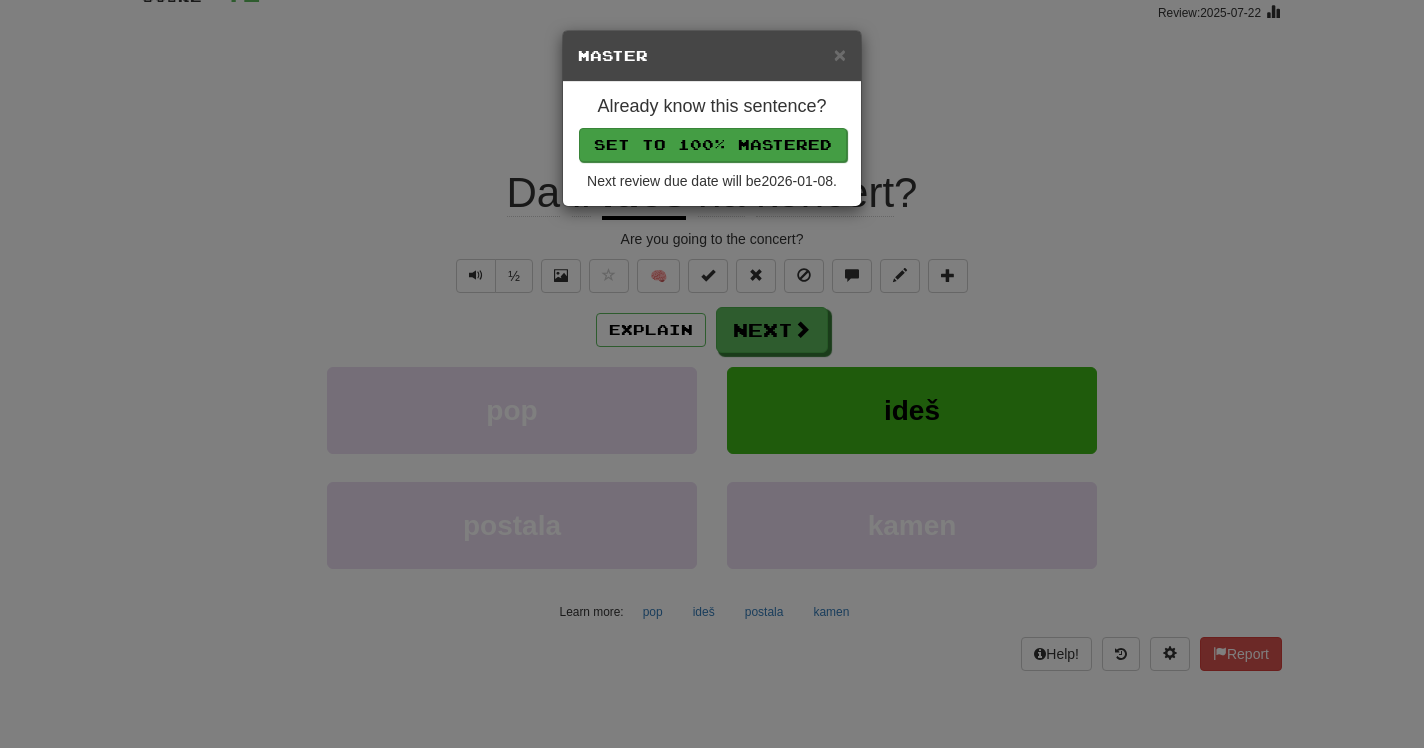 click on "Set to 100% Mastered" at bounding box center (713, 145) 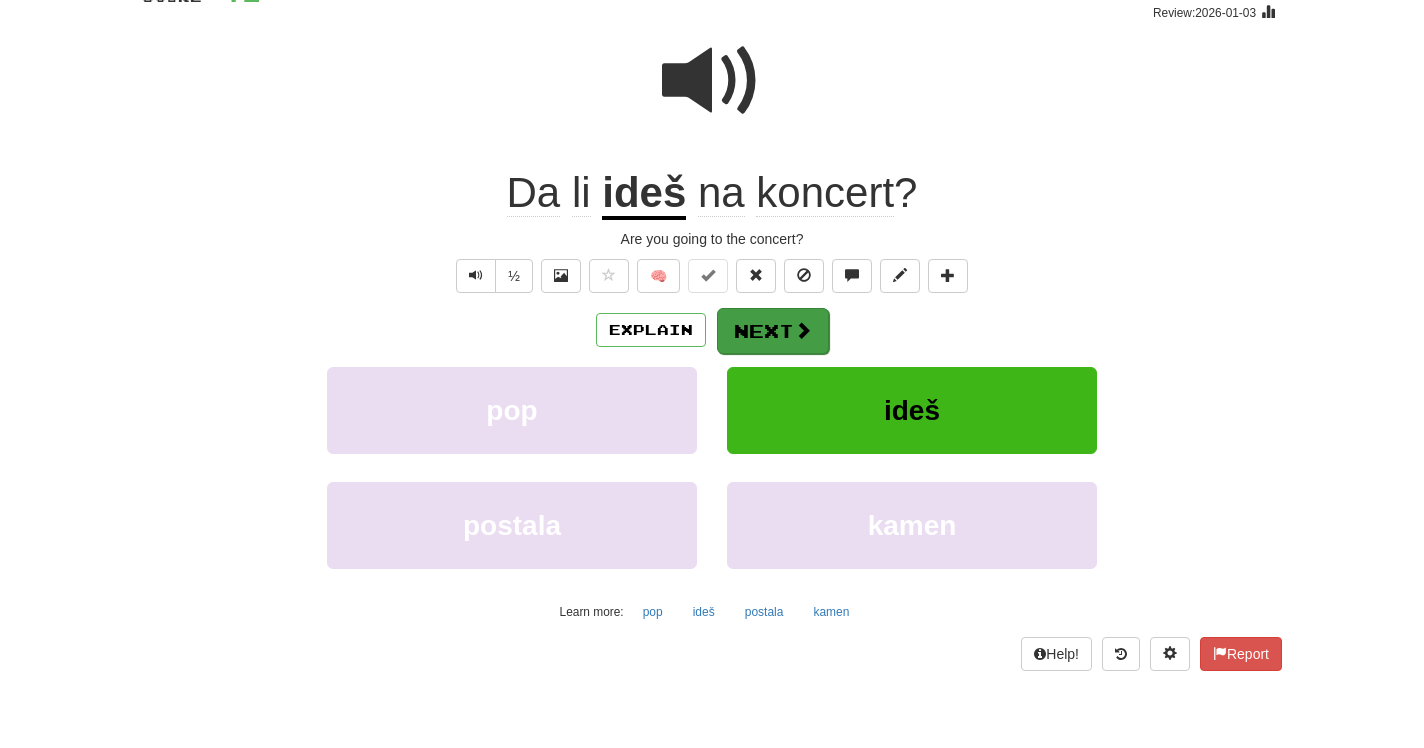 click on "Next" at bounding box center [773, 331] 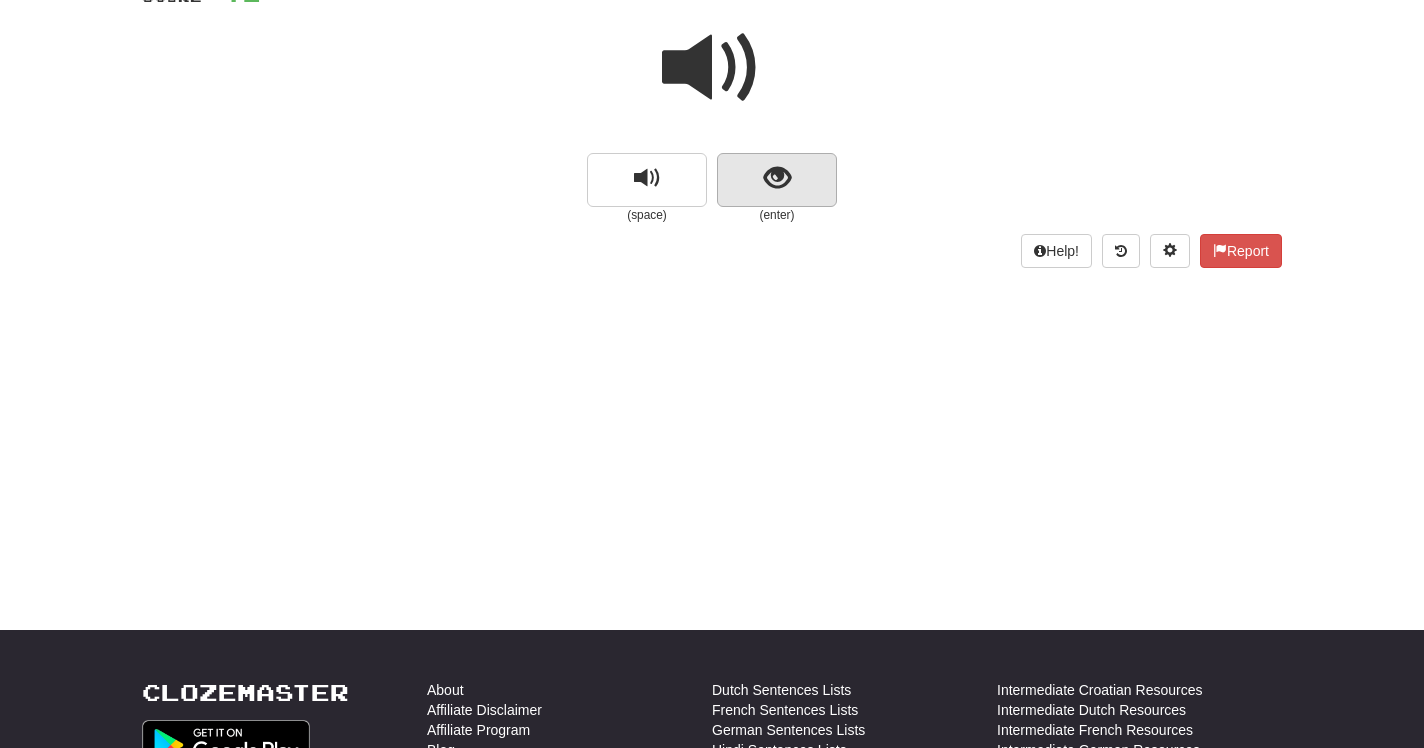 click at bounding box center [777, 178] 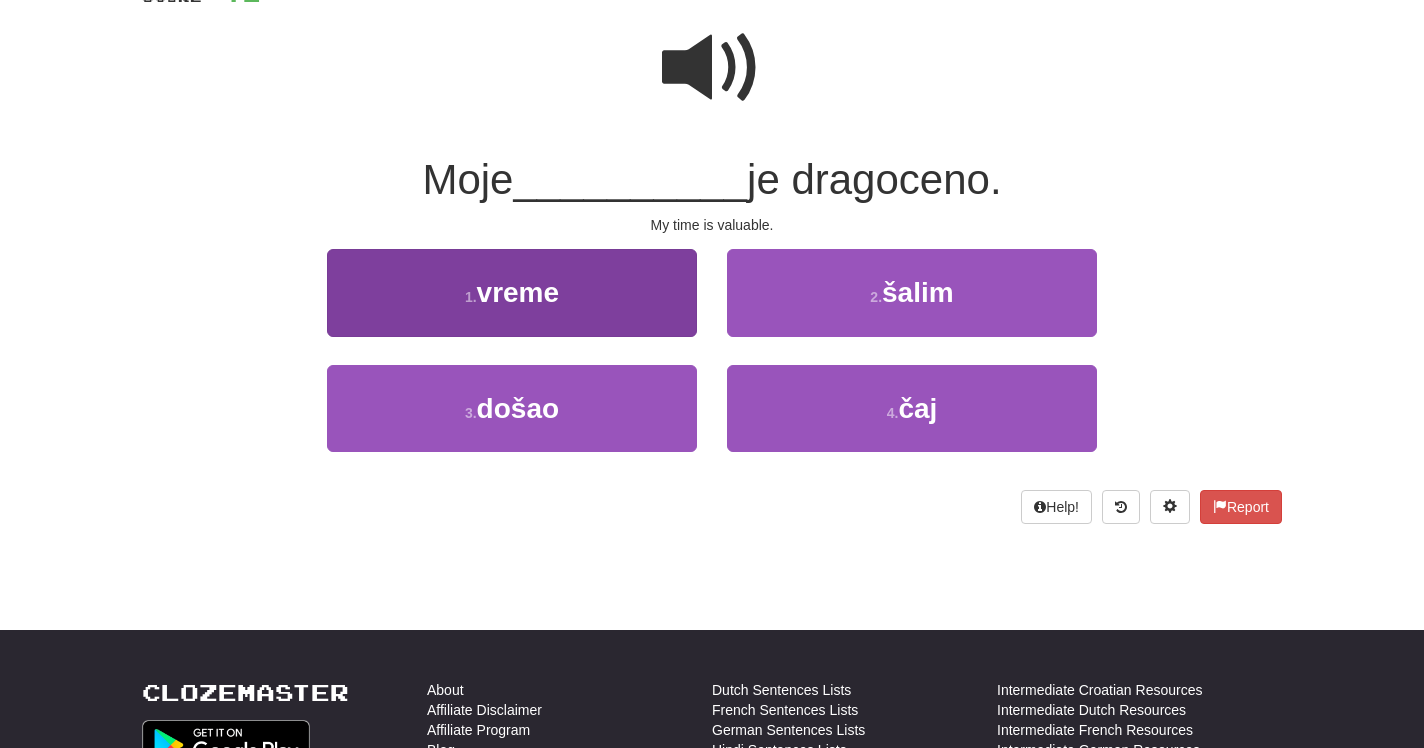 click on "1 .  vreme" at bounding box center [512, 292] 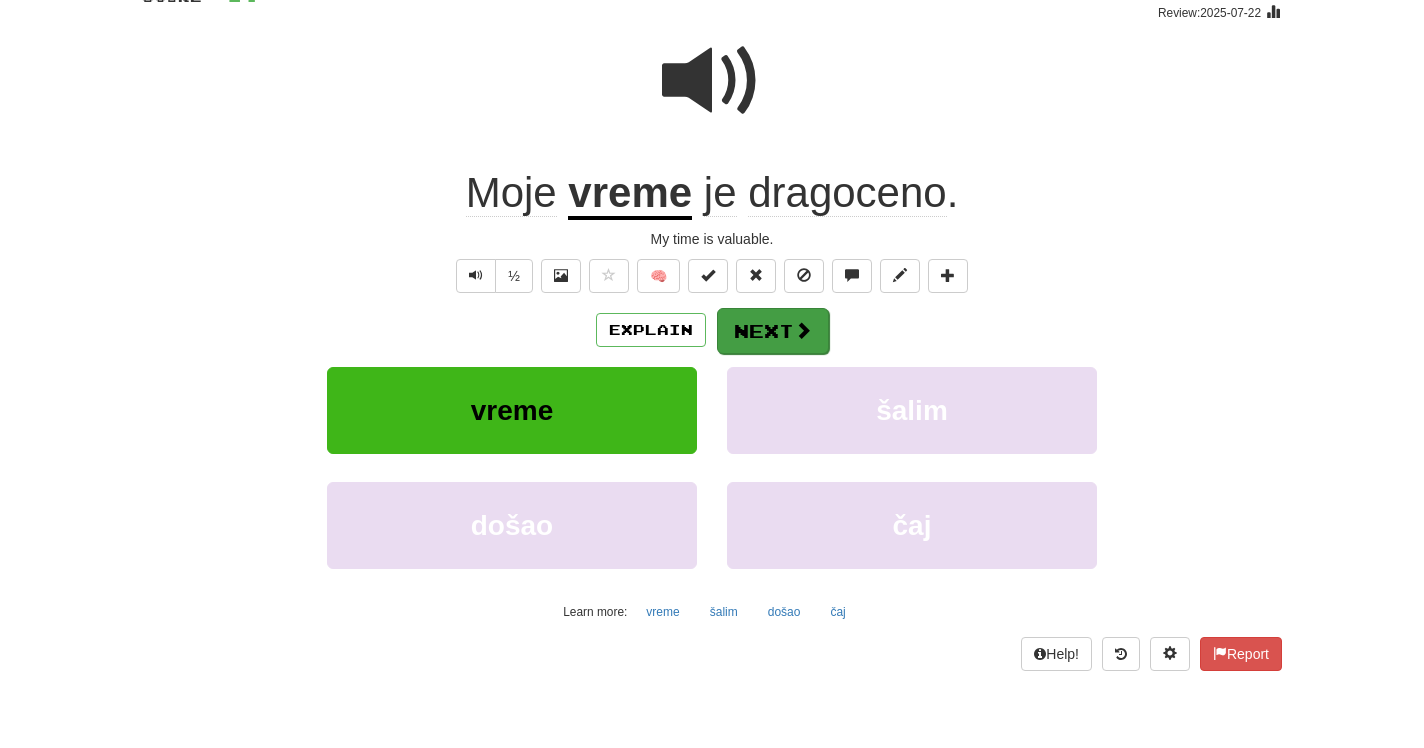 click on "Next" at bounding box center [773, 331] 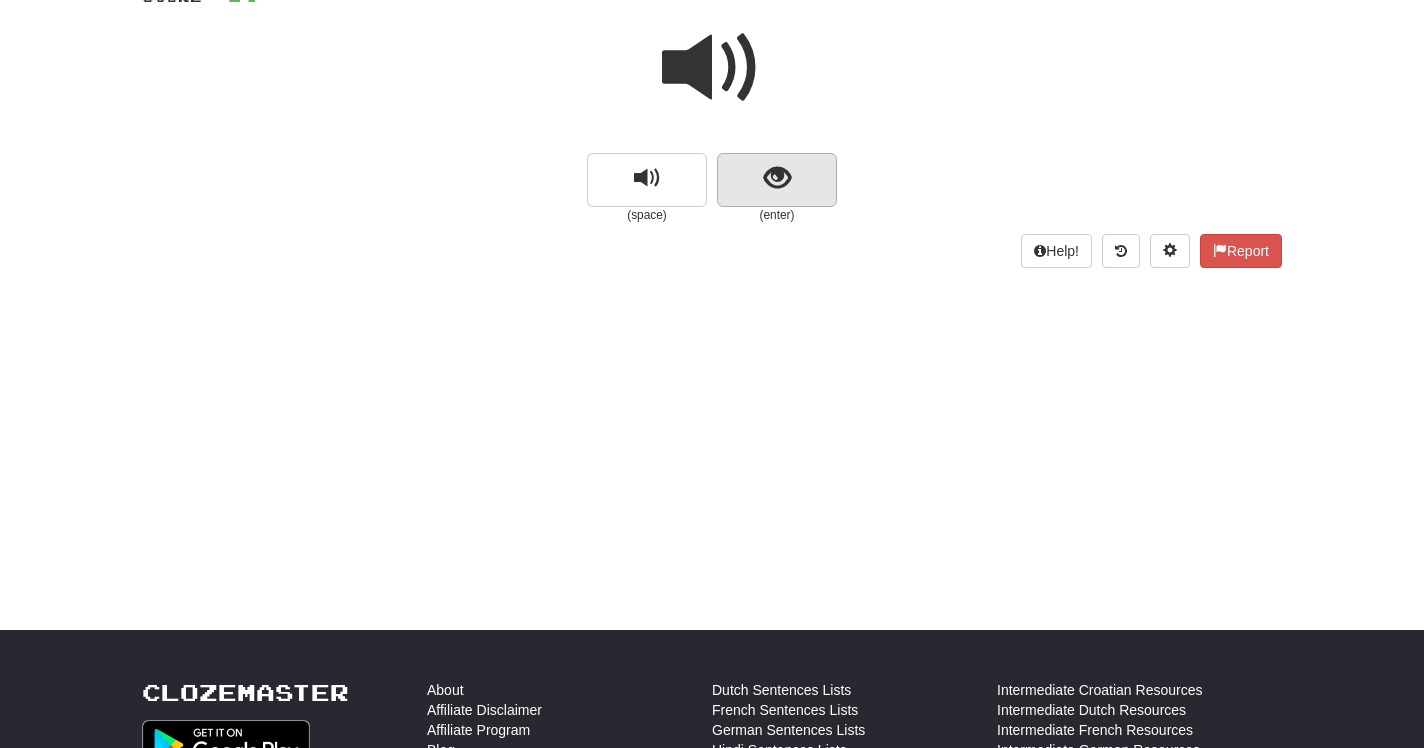 click at bounding box center (777, 180) 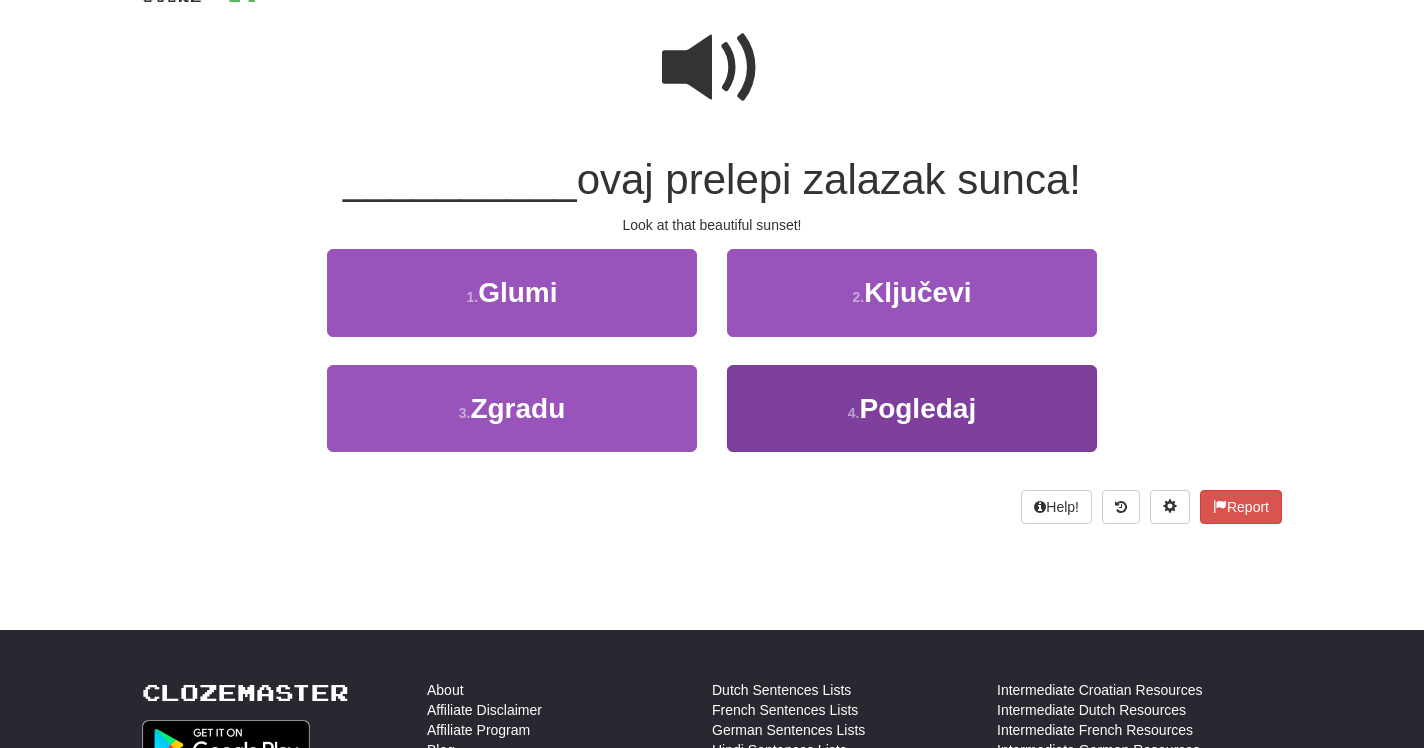 click on "4 .  Pogledaj" at bounding box center [912, 408] 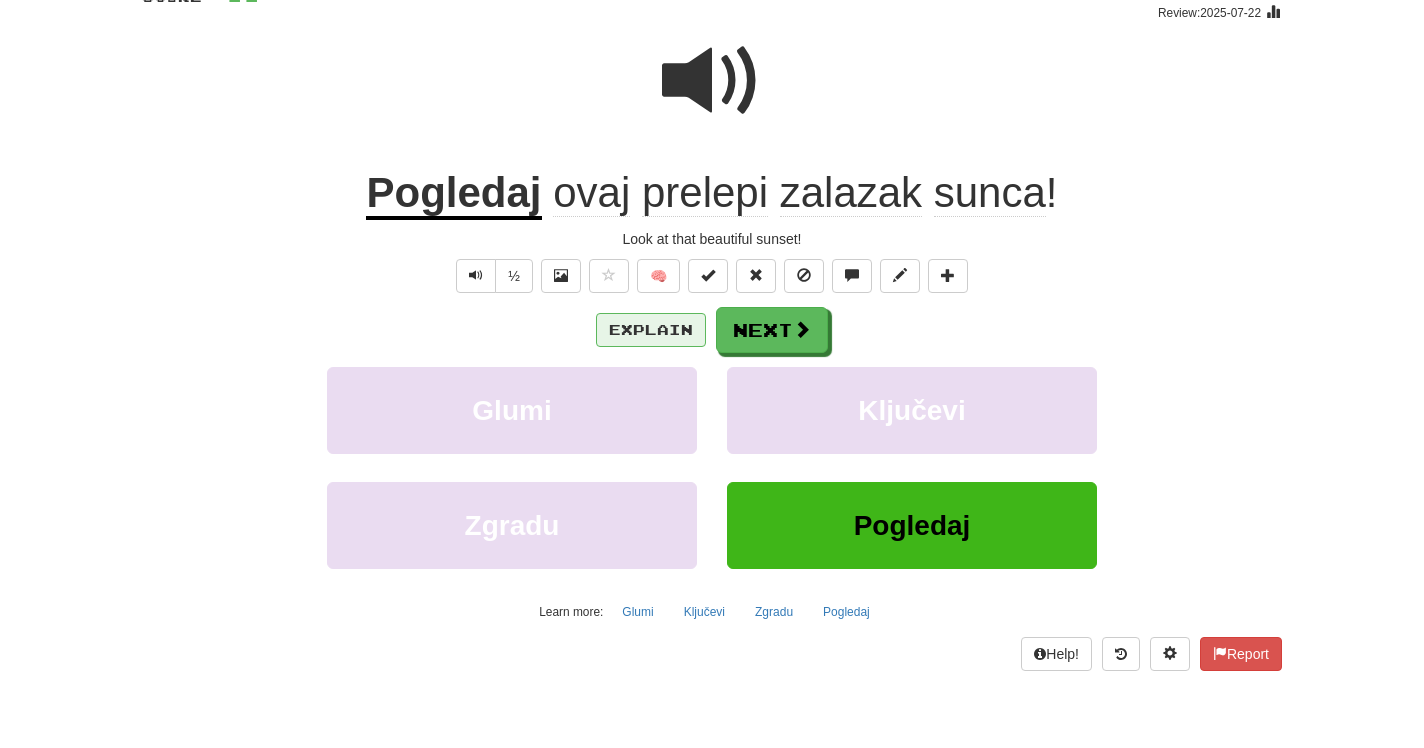 click on "Explain" at bounding box center [651, 330] 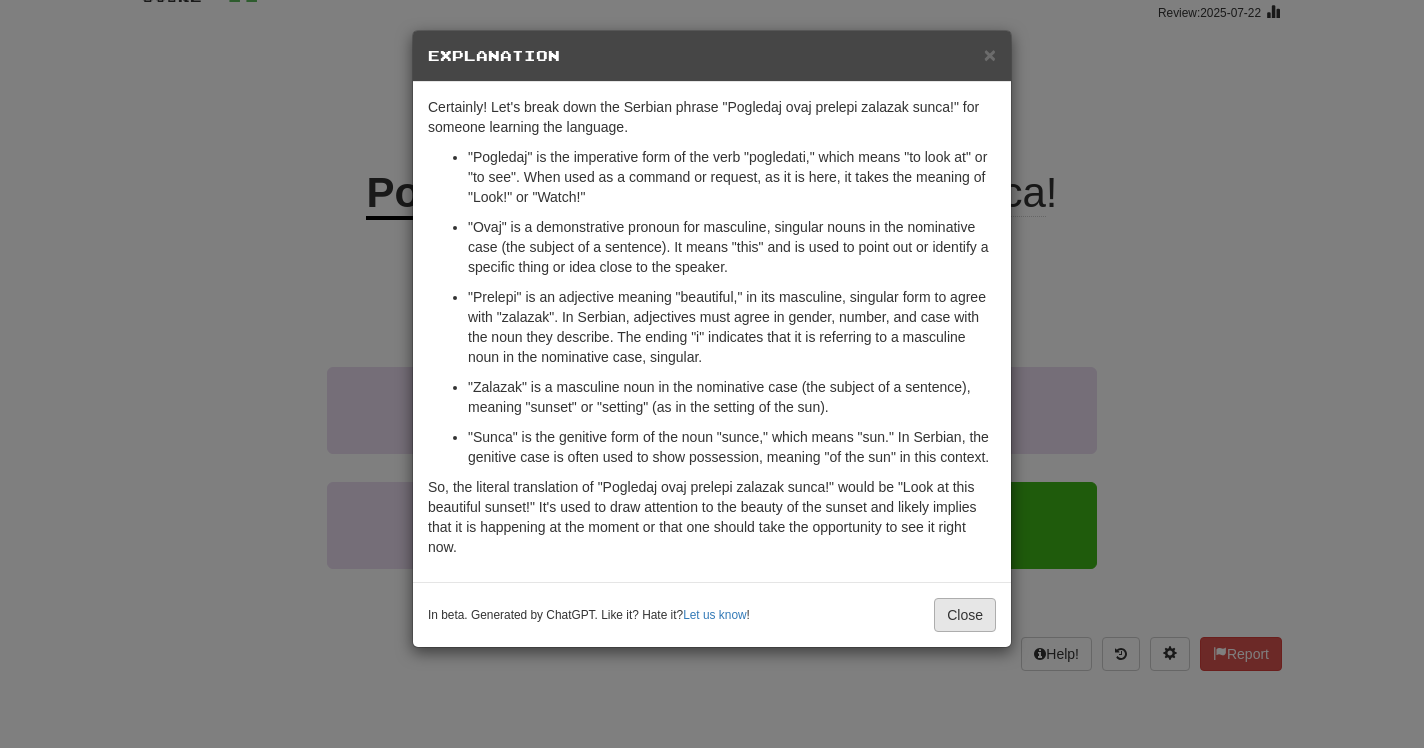 click on "Close" at bounding box center (965, 615) 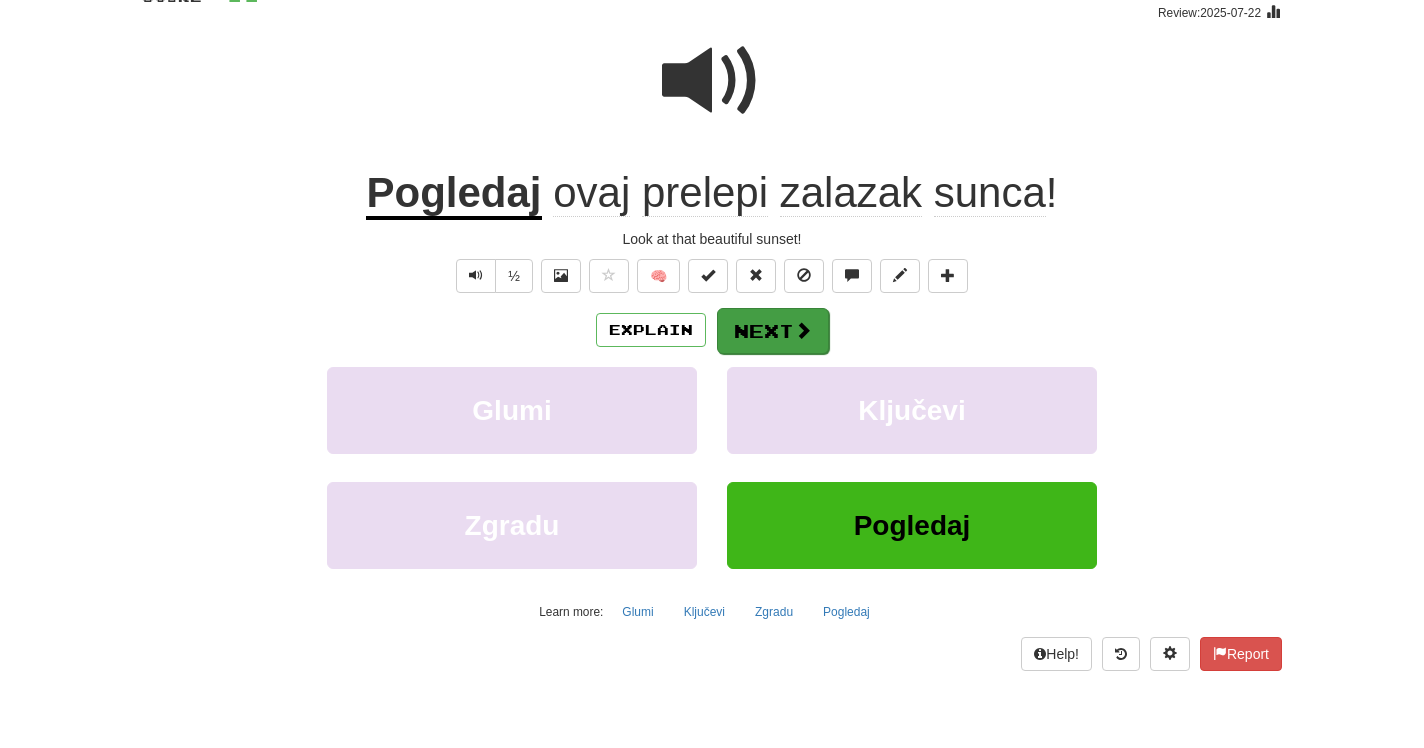 click on "Next" at bounding box center (773, 331) 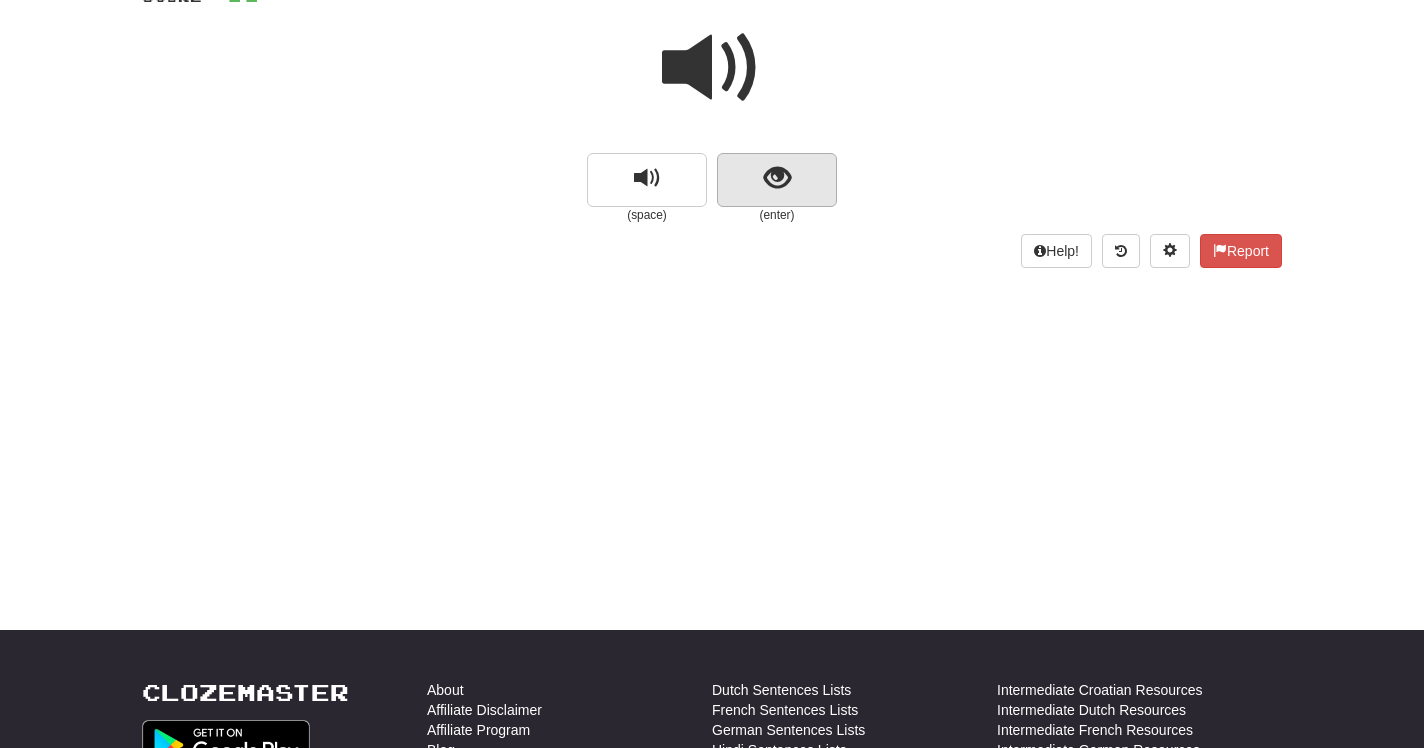 click at bounding box center (777, 178) 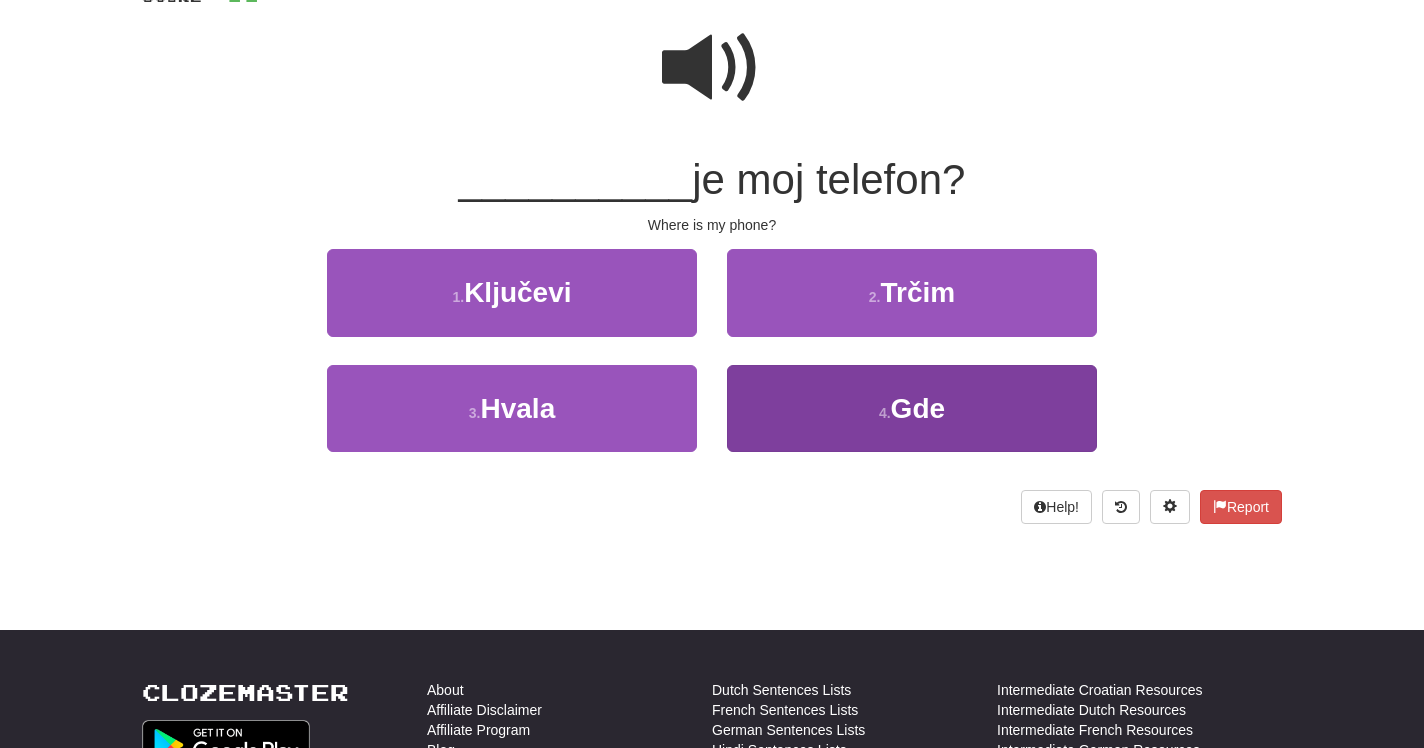 click on "4 .  Gde" at bounding box center [912, 408] 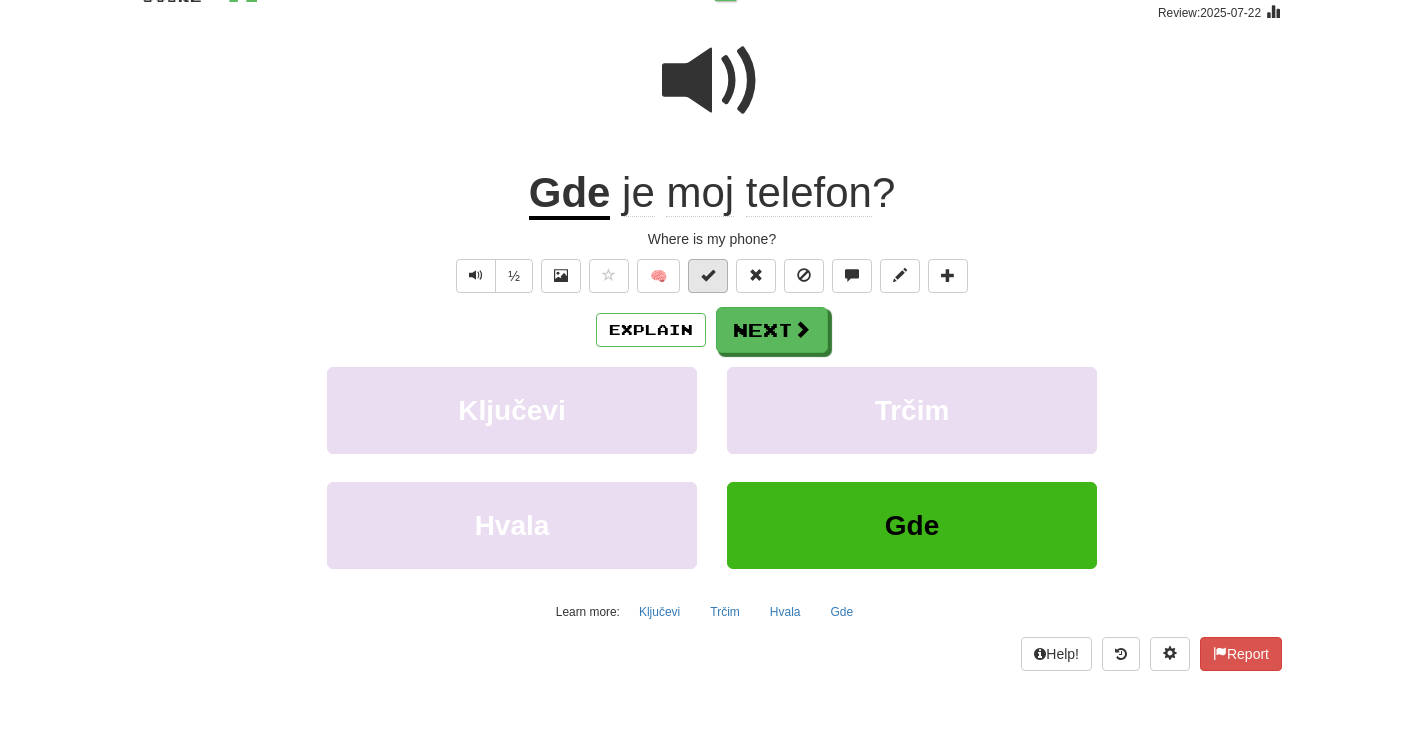 click at bounding box center [708, 275] 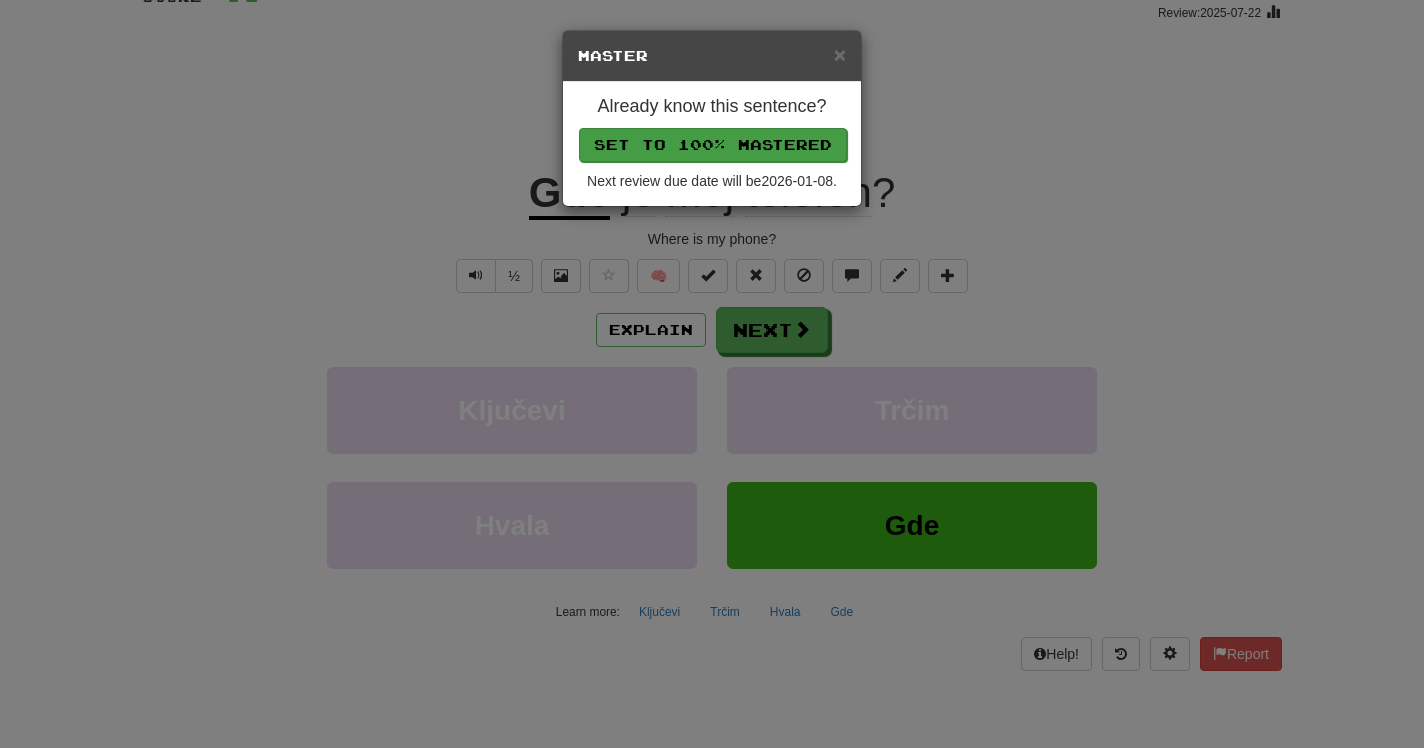 click on "Set to 100% Mastered" at bounding box center [713, 145] 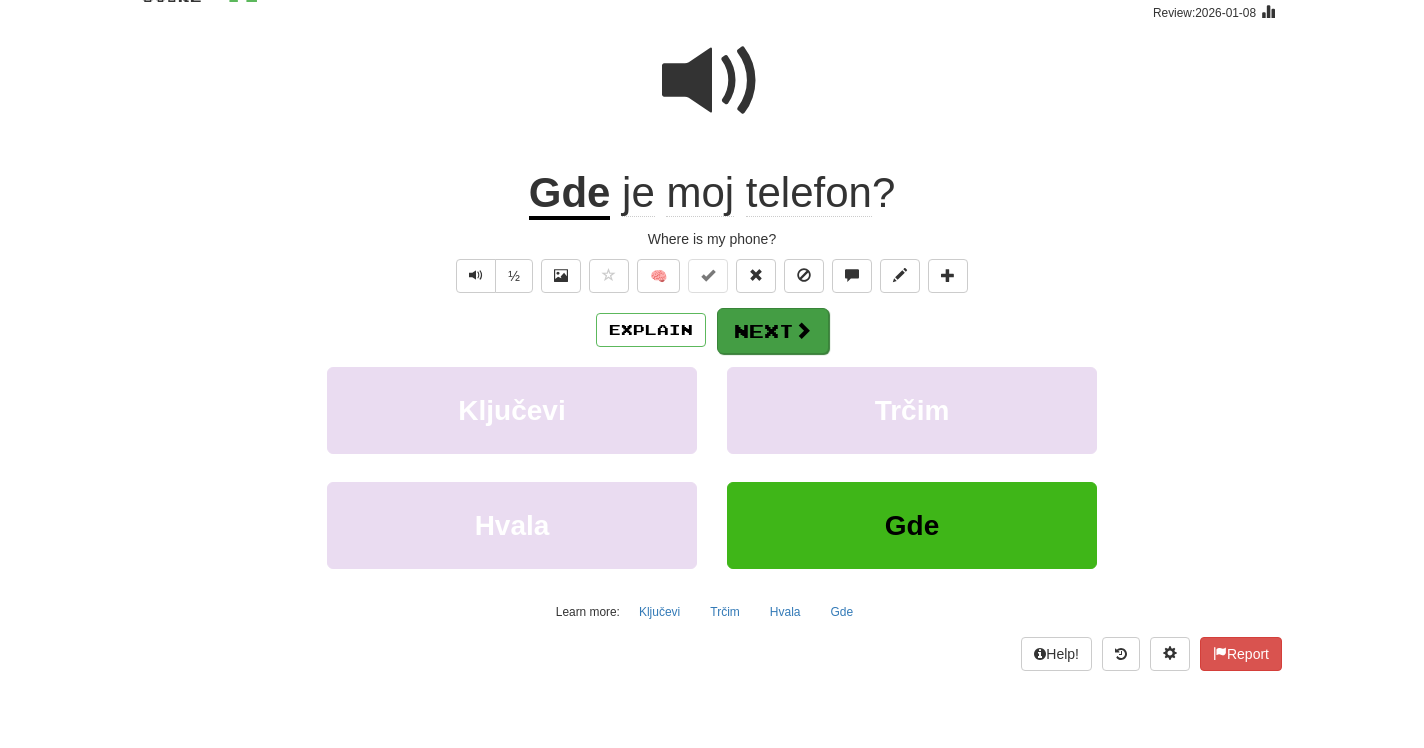 click on "Next" at bounding box center [773, 331] 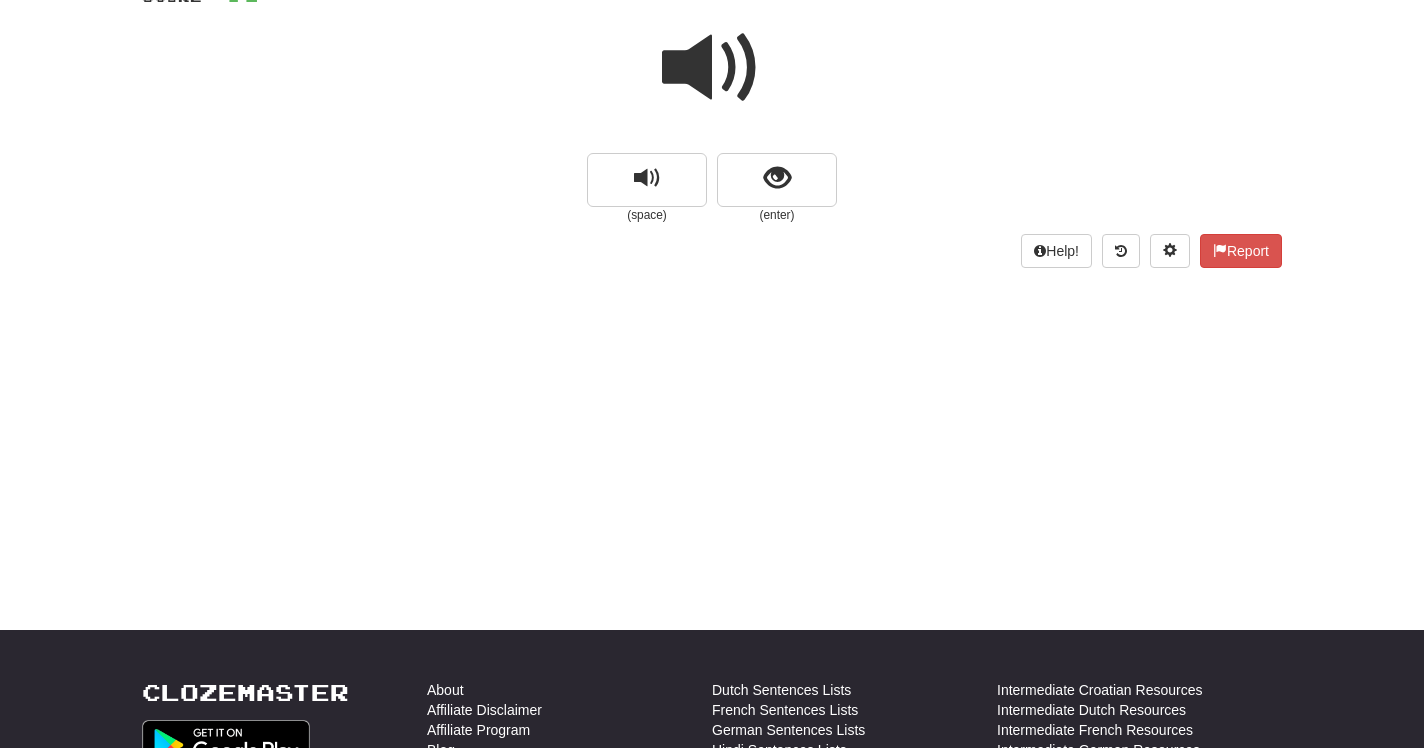 click at bounding box center [712, 68] 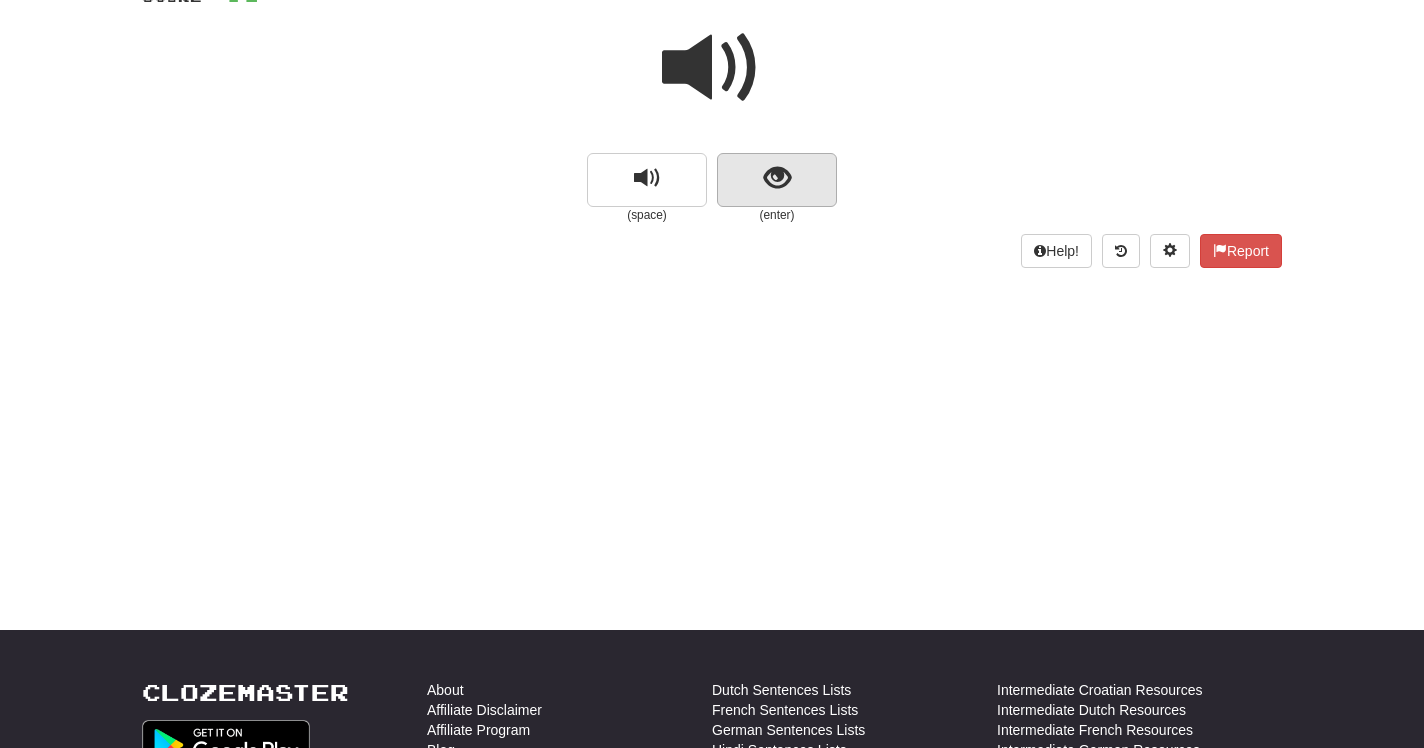 click at bounding box center (777, 178) 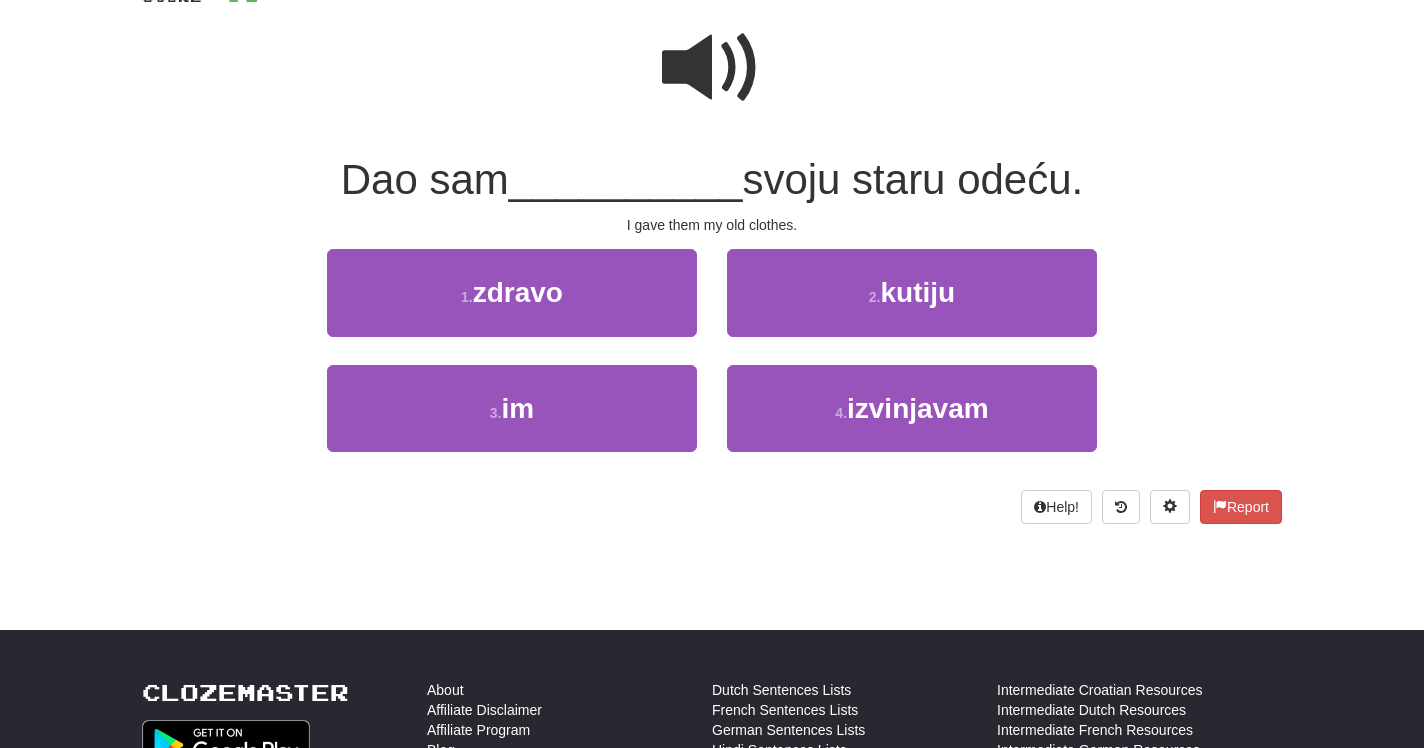 click at bounding box center (712, 68) 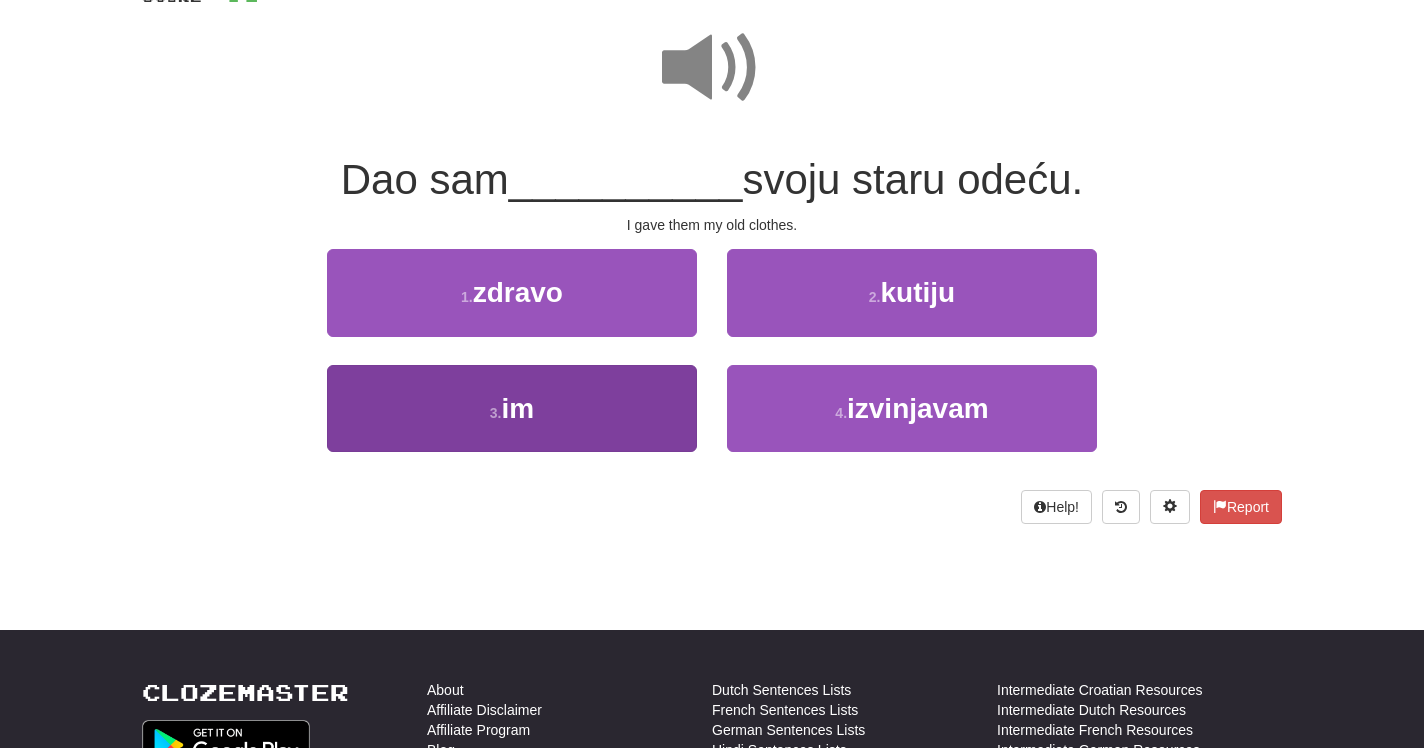 click on "3 ." at bounding box center [496, 413] 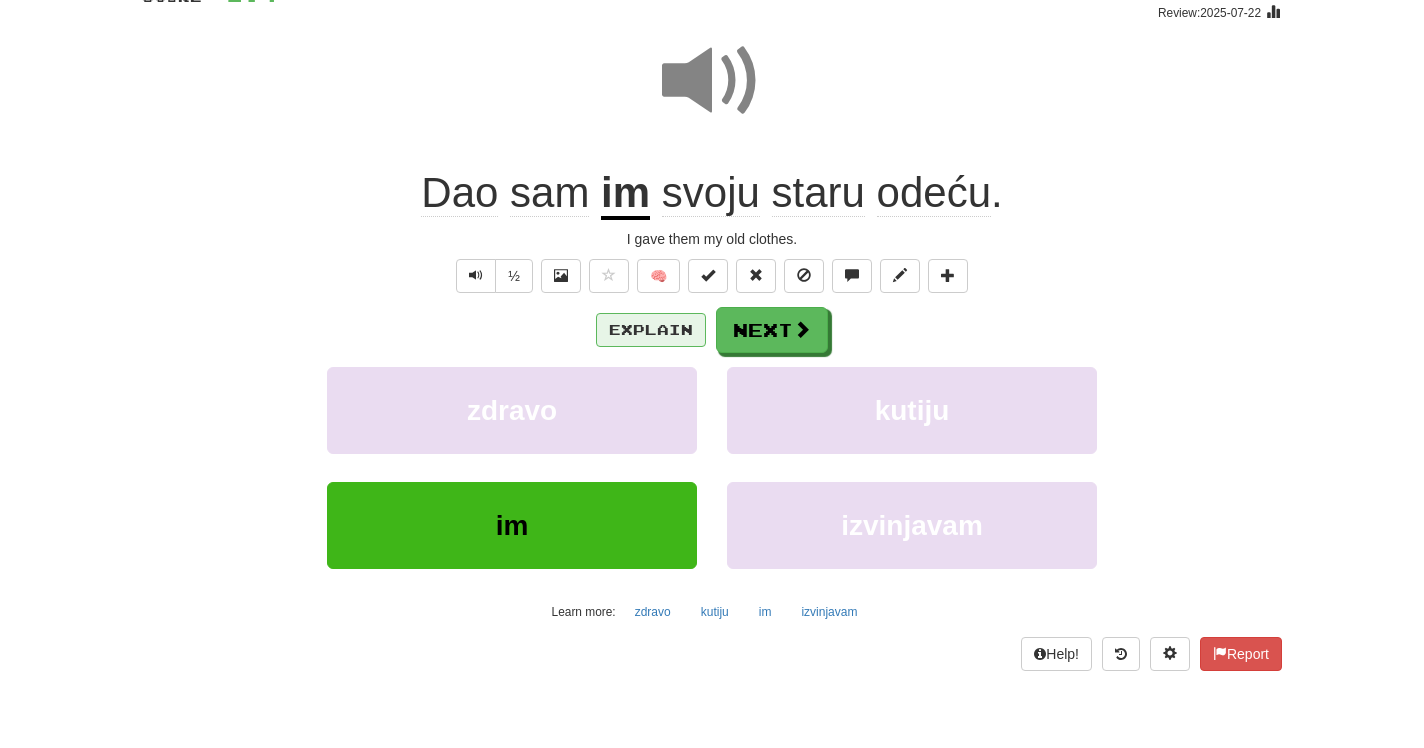click on "Explain" at bounding box center (651, 330) 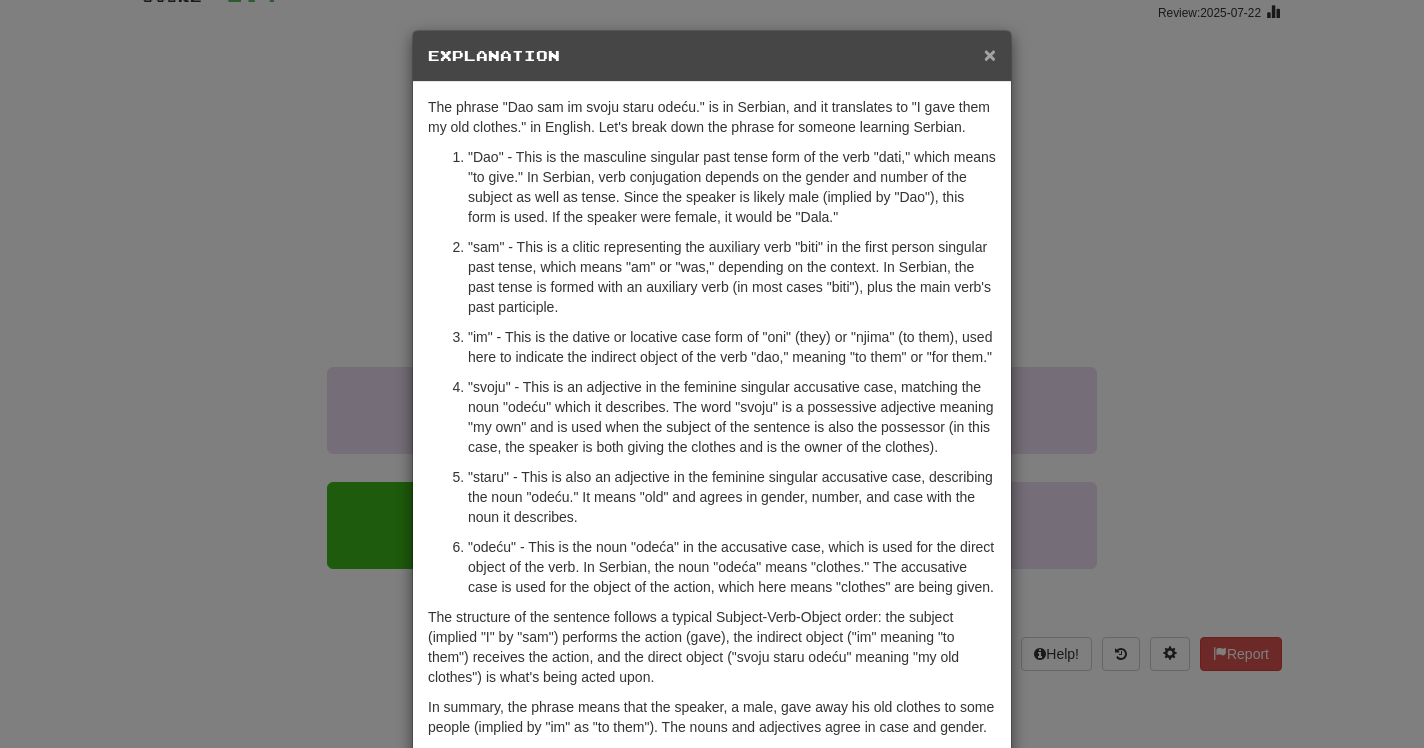click on "×" at bounding box center [990, 54] 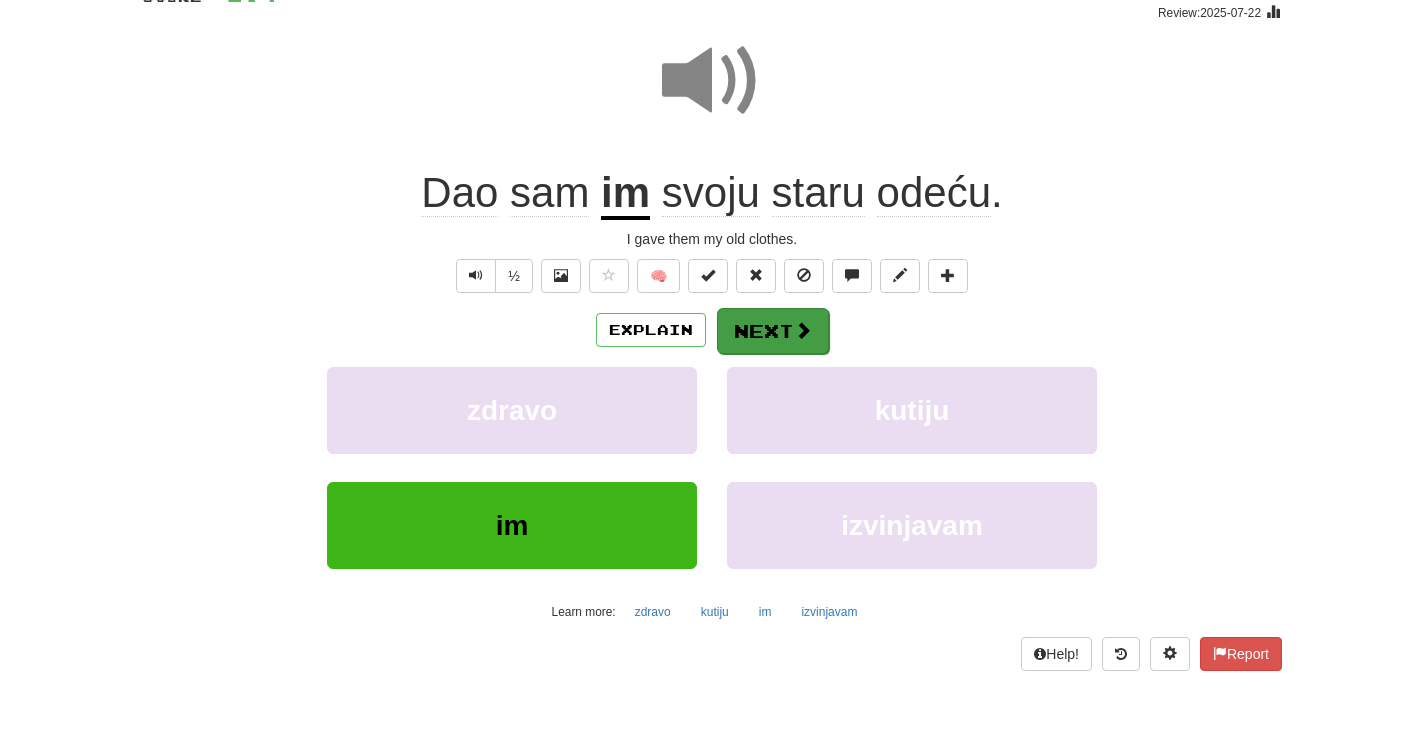 click on "Next" at bounding box center (773, 331) 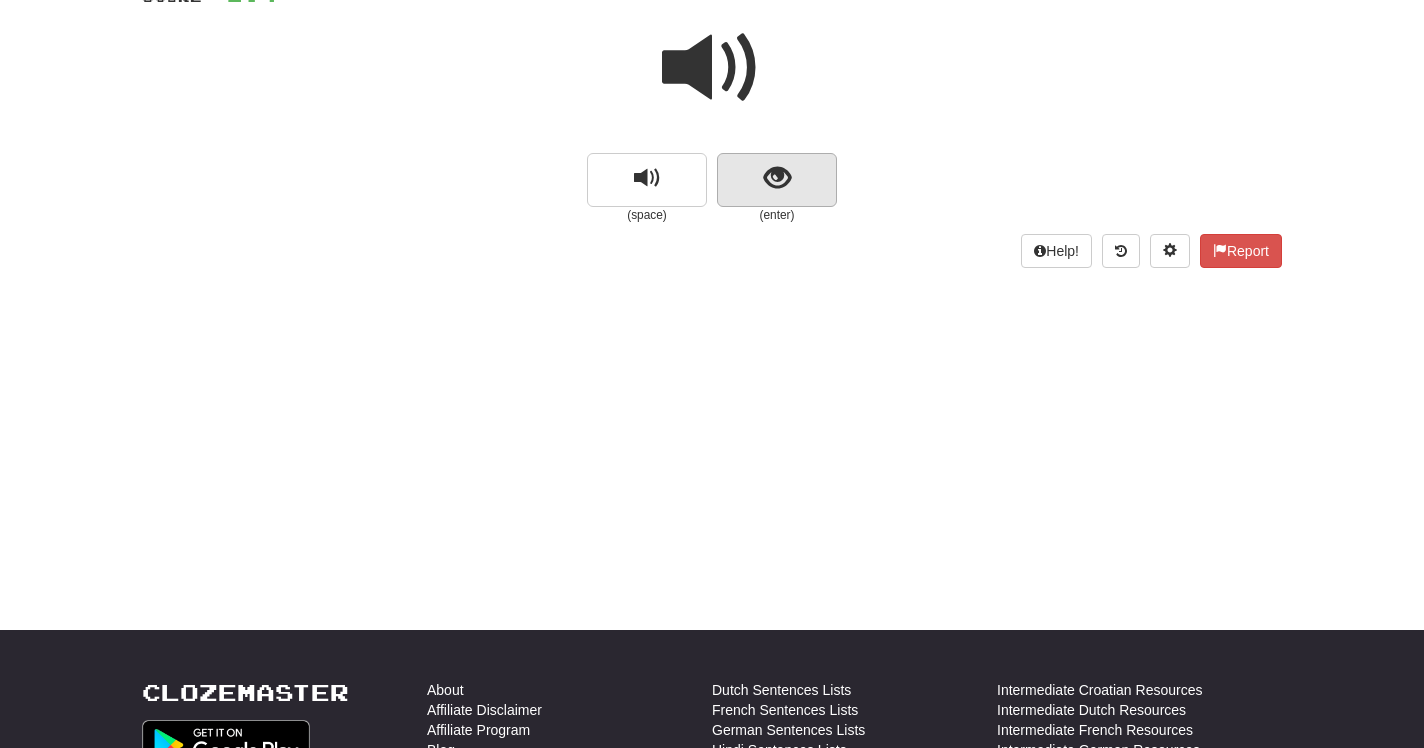 click at bounding box center (777, 178) 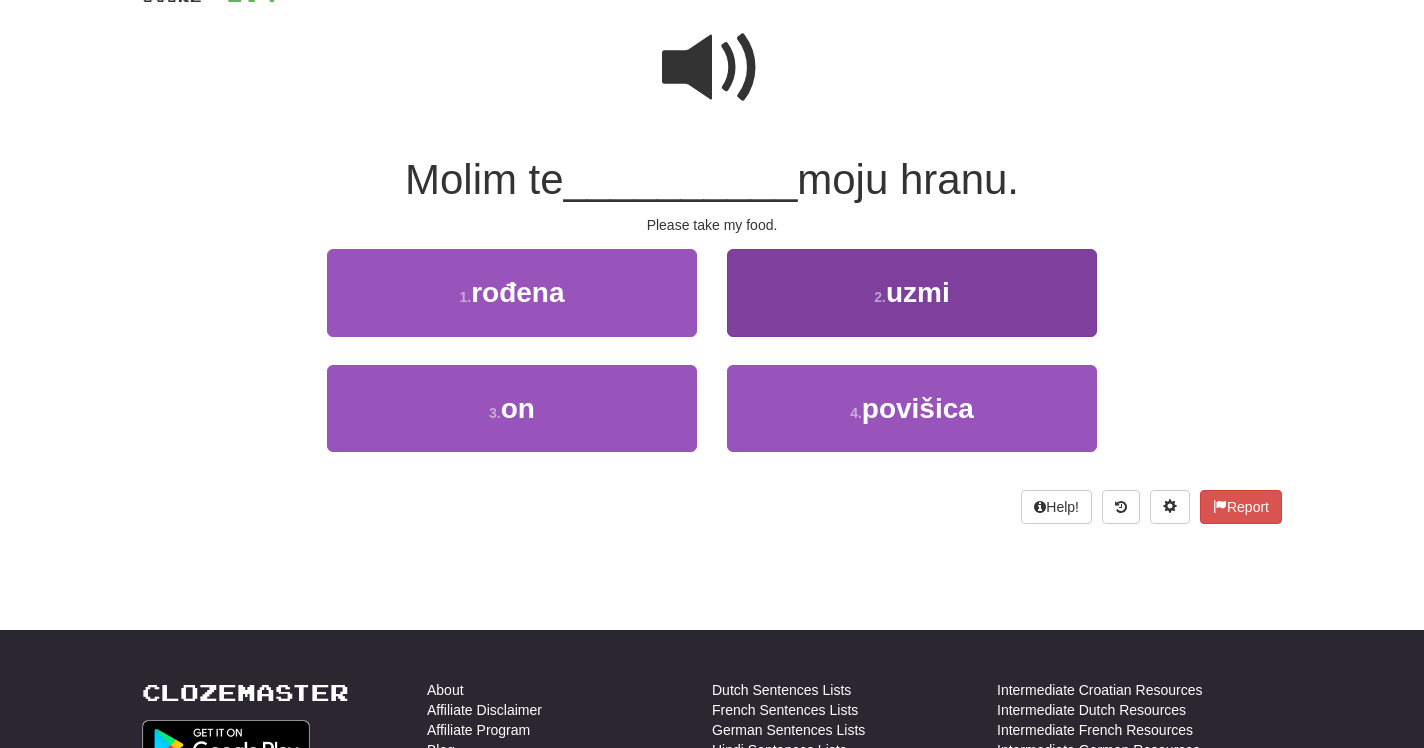 click on "uzmi" at bounding box center (918, 292) 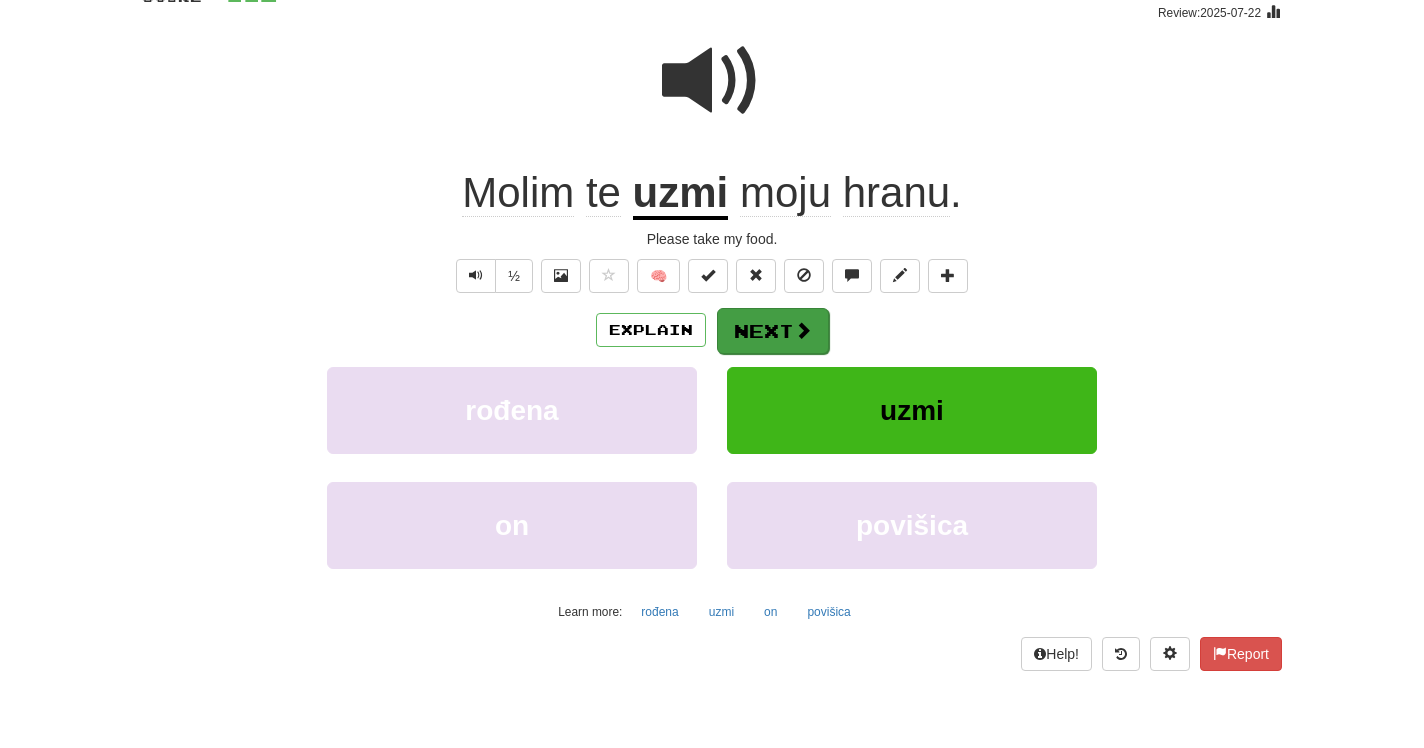 click on "Next" at bounding box center (773, 331) 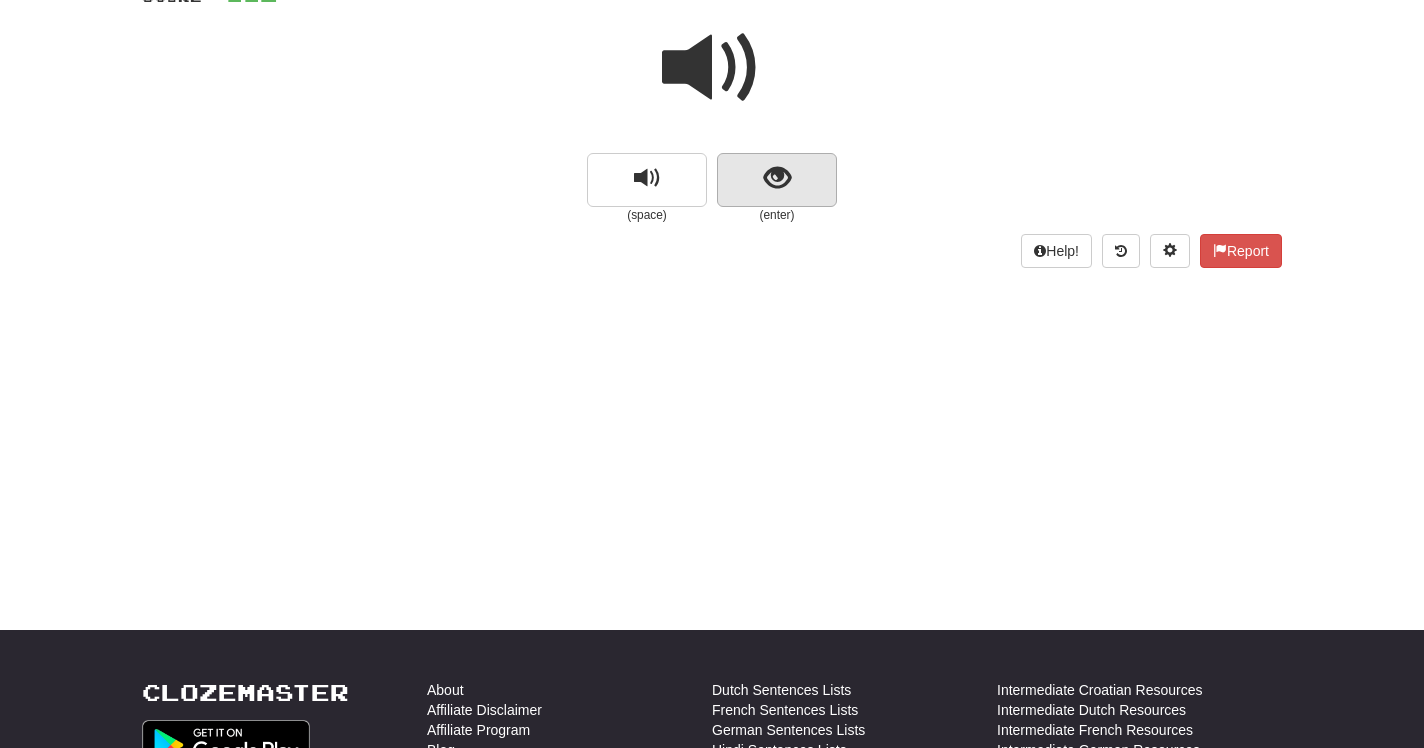 click at bounding box center [777, 180] 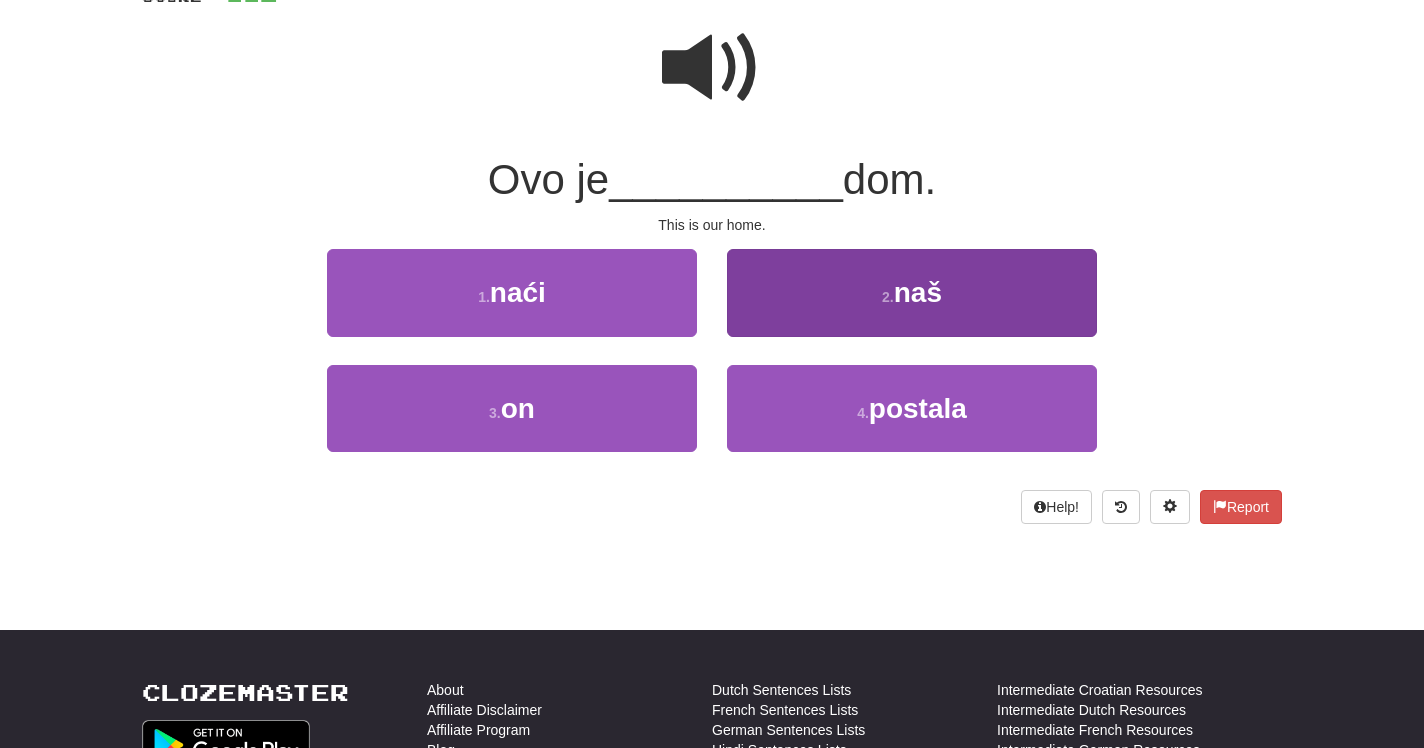 click on "naš" at bounding box center [918, 292] 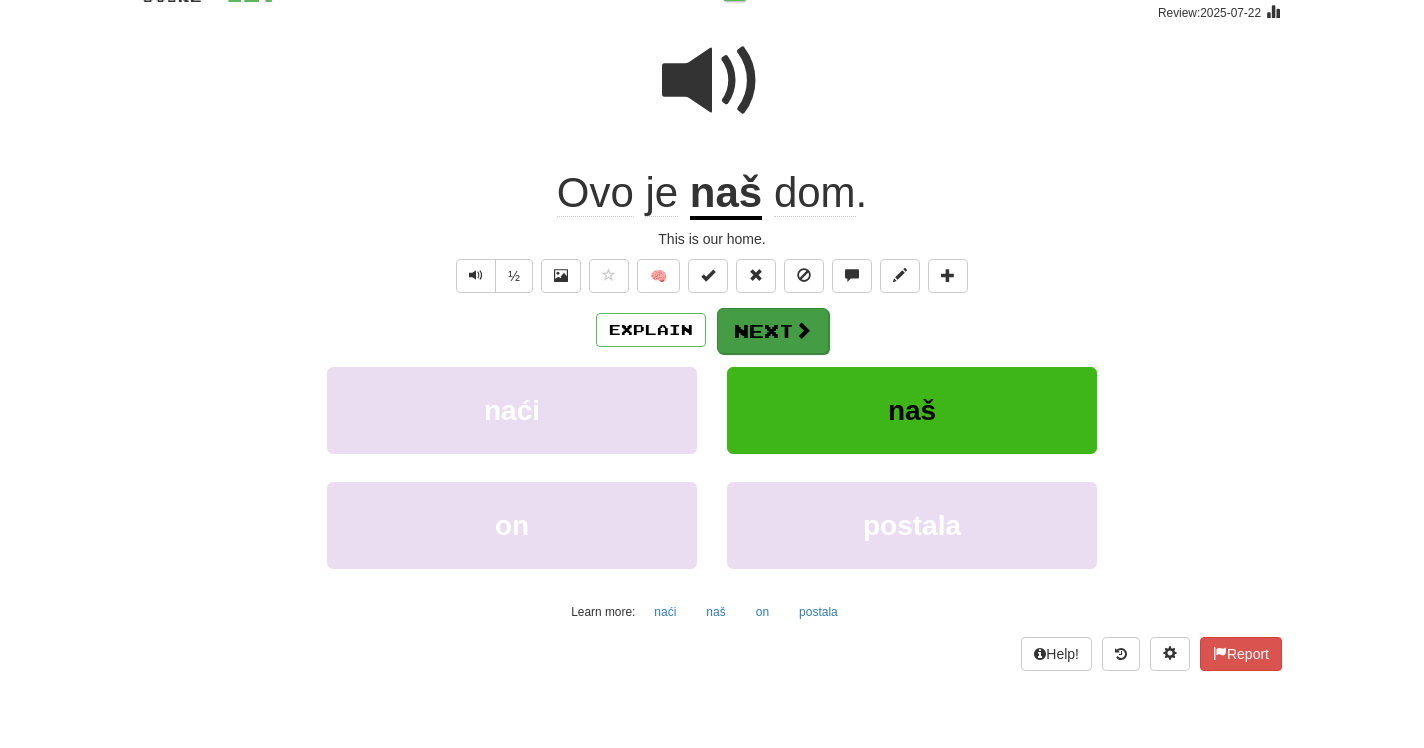 click on "Next" at bounding box center [773, 331] 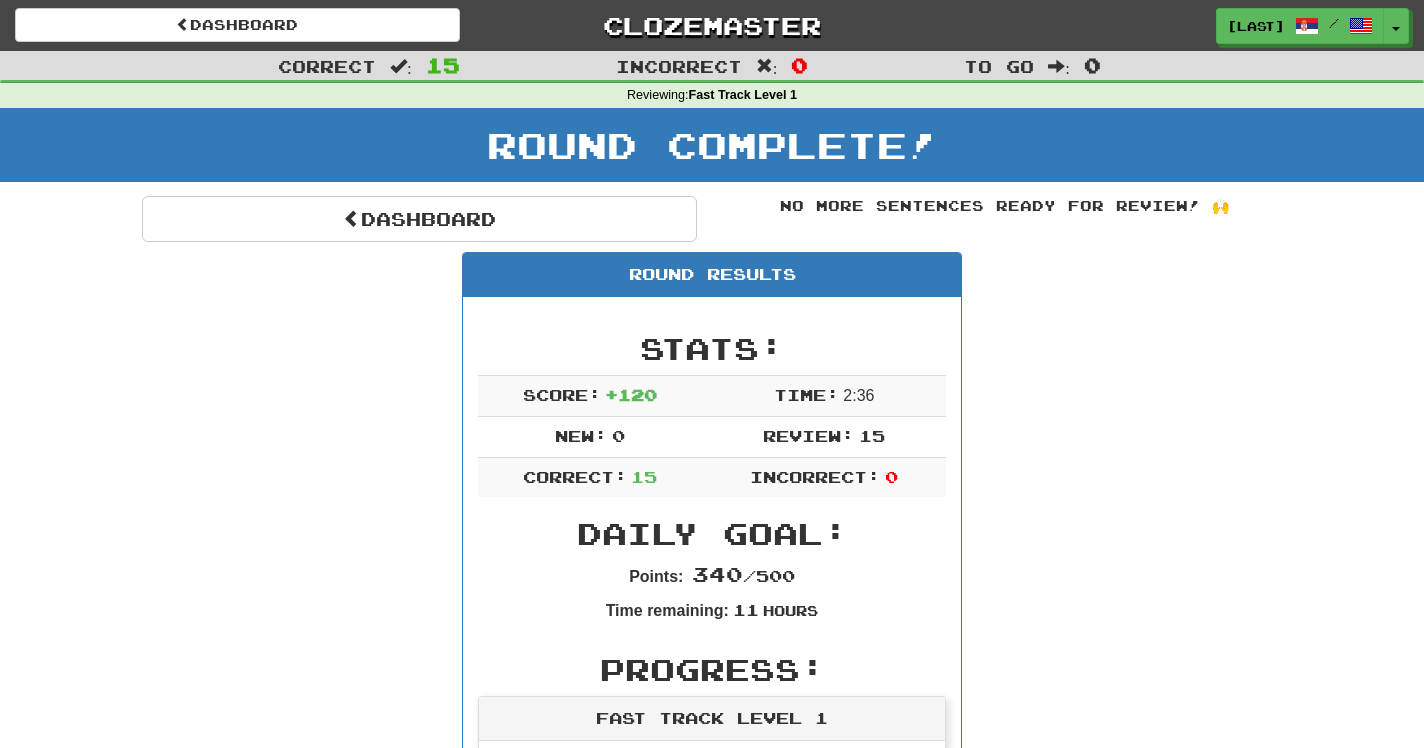 scroll, scrollTop: 0, scrollLeft: 0, axis: both 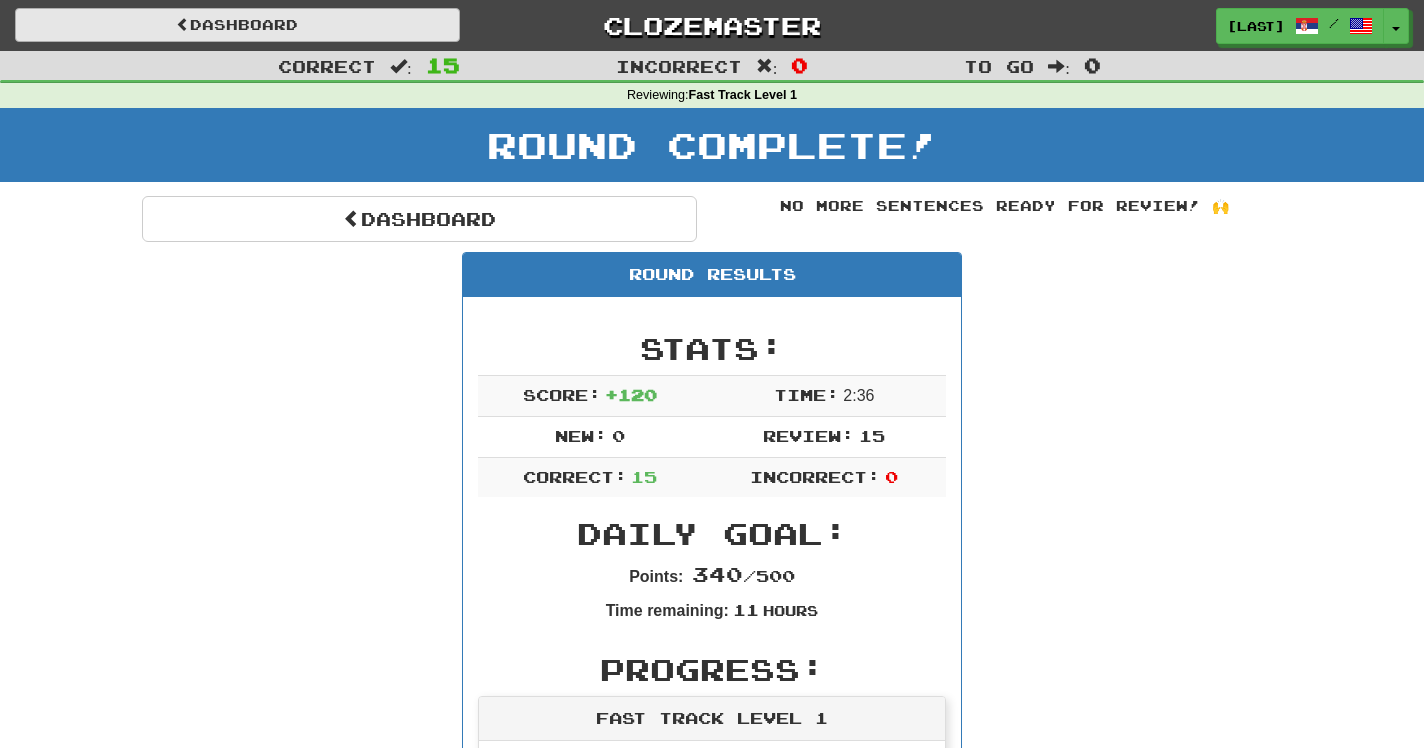 click on "Dashboard" at bounding box center (237, 25) 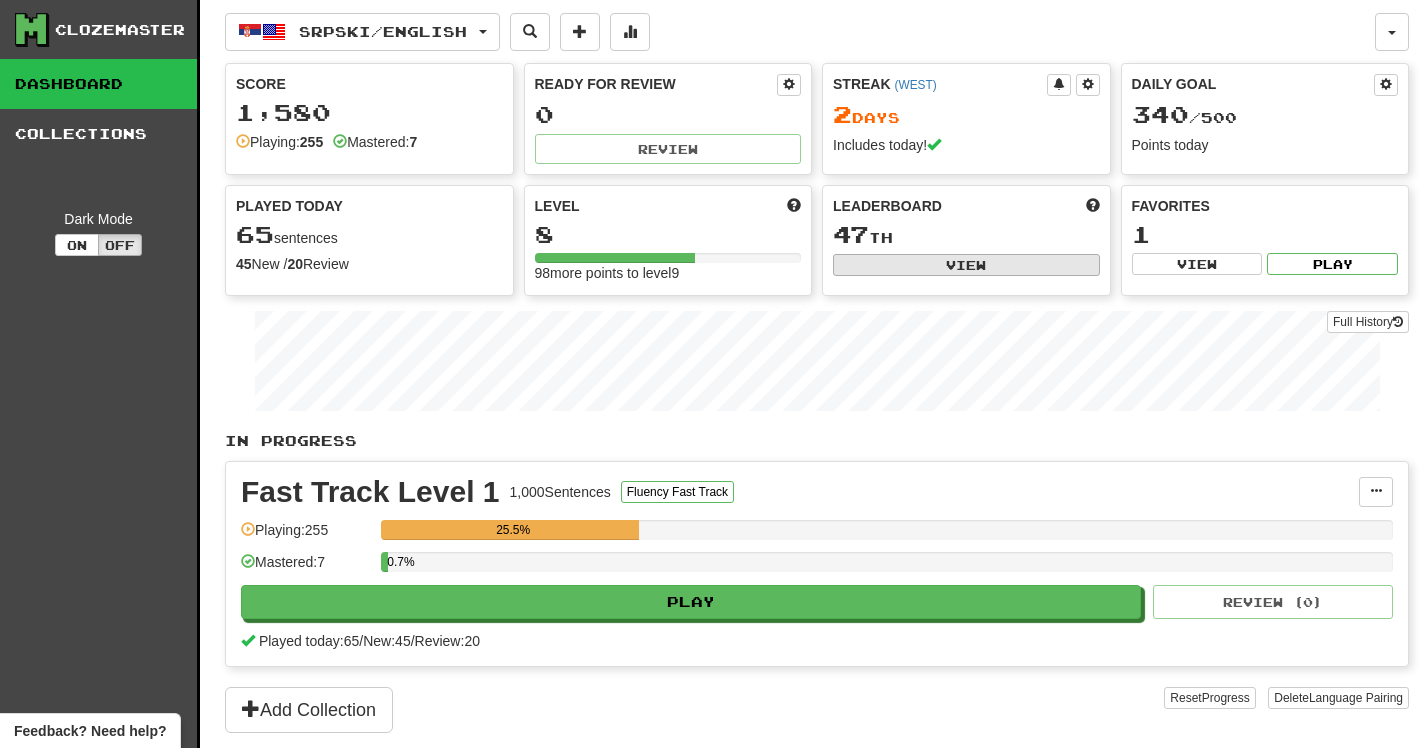 scroll, scrollTop: 0, scrollLeft: 0, axis: both 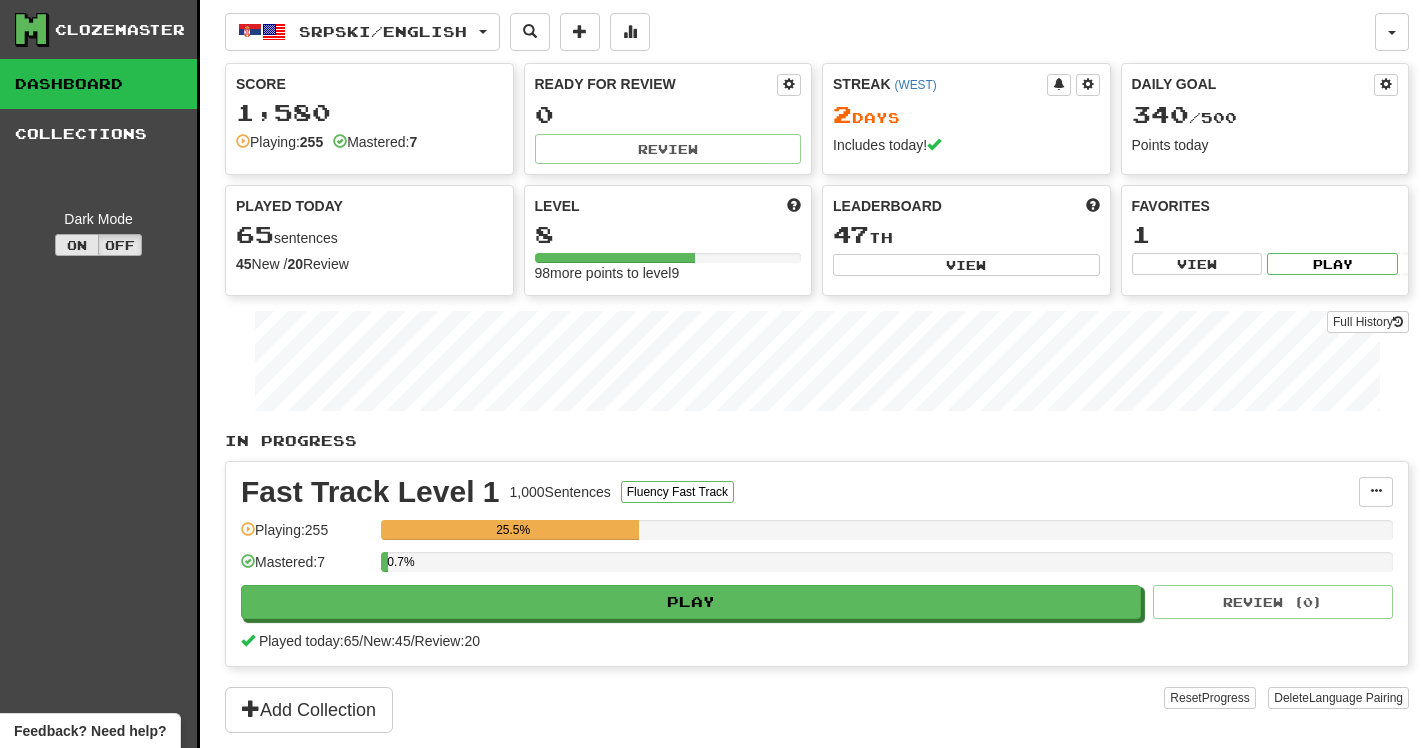 click on "On" at bounding box center (77, 245) 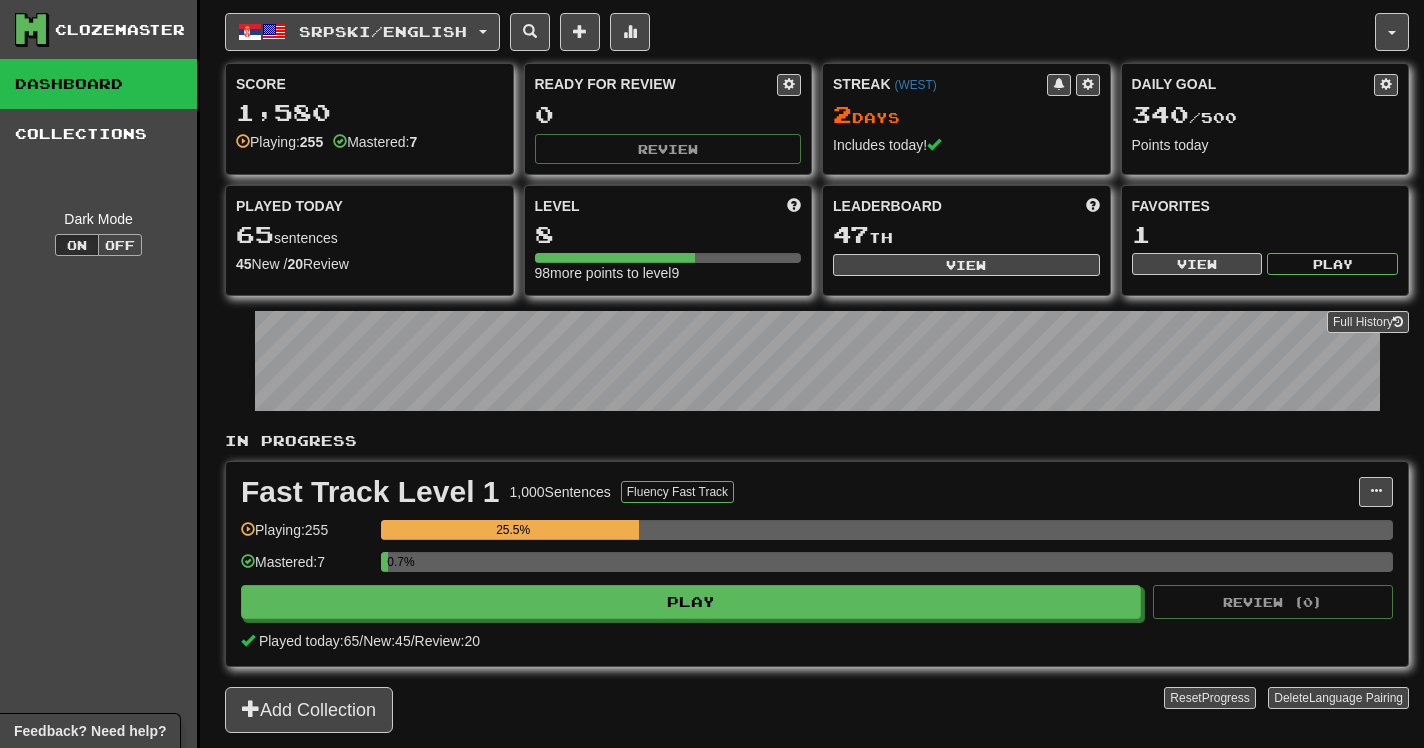 click on "Off" at bounding box center [120, 245] 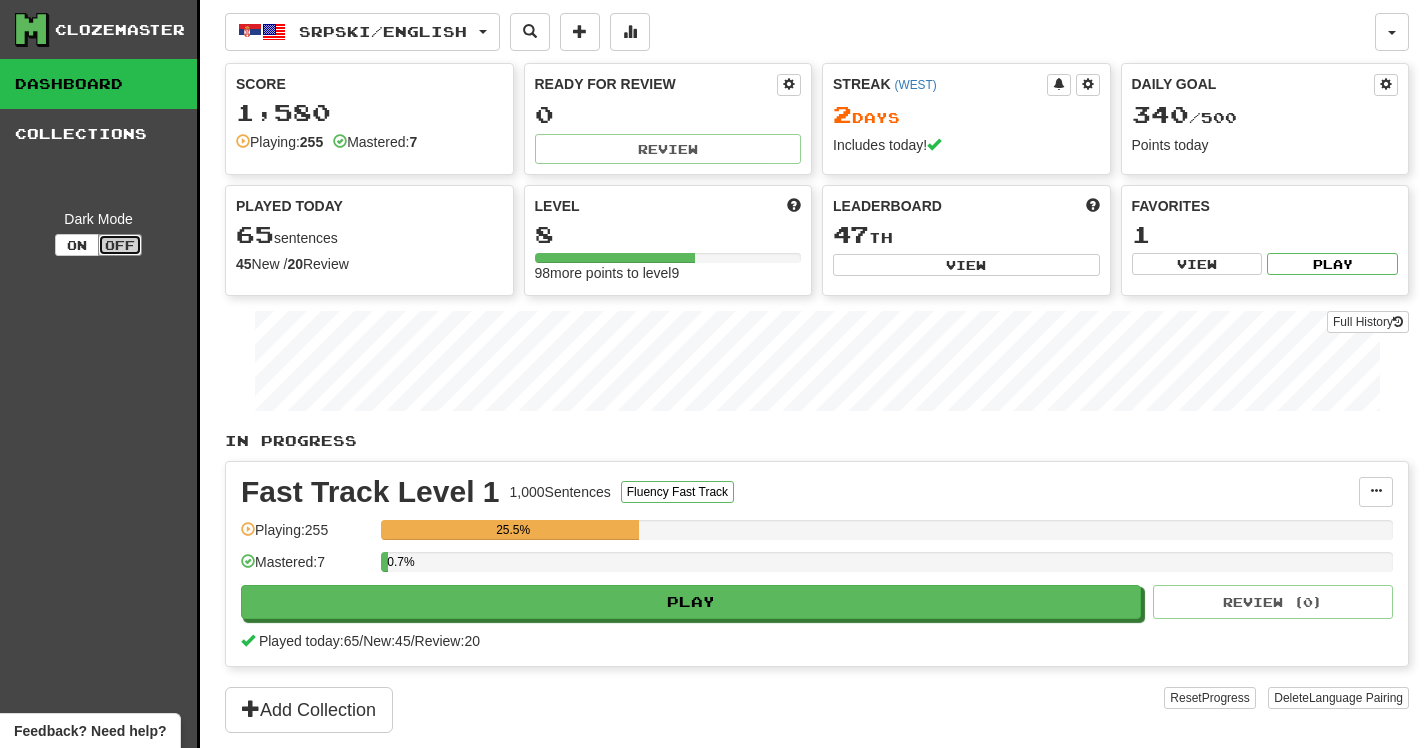 scroll, scrollTop: 0, scrollLeft: 0, axis: both 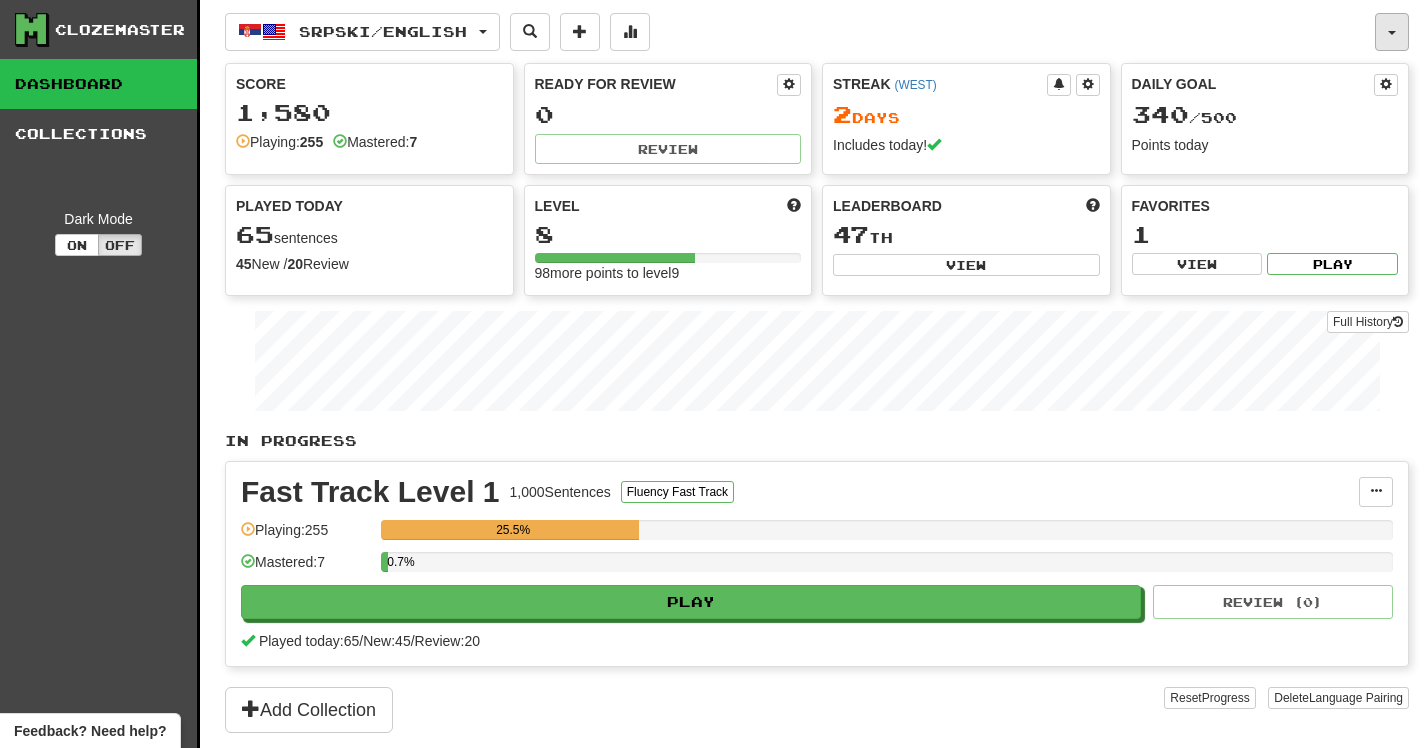 click at bounding box center (1392, 32) 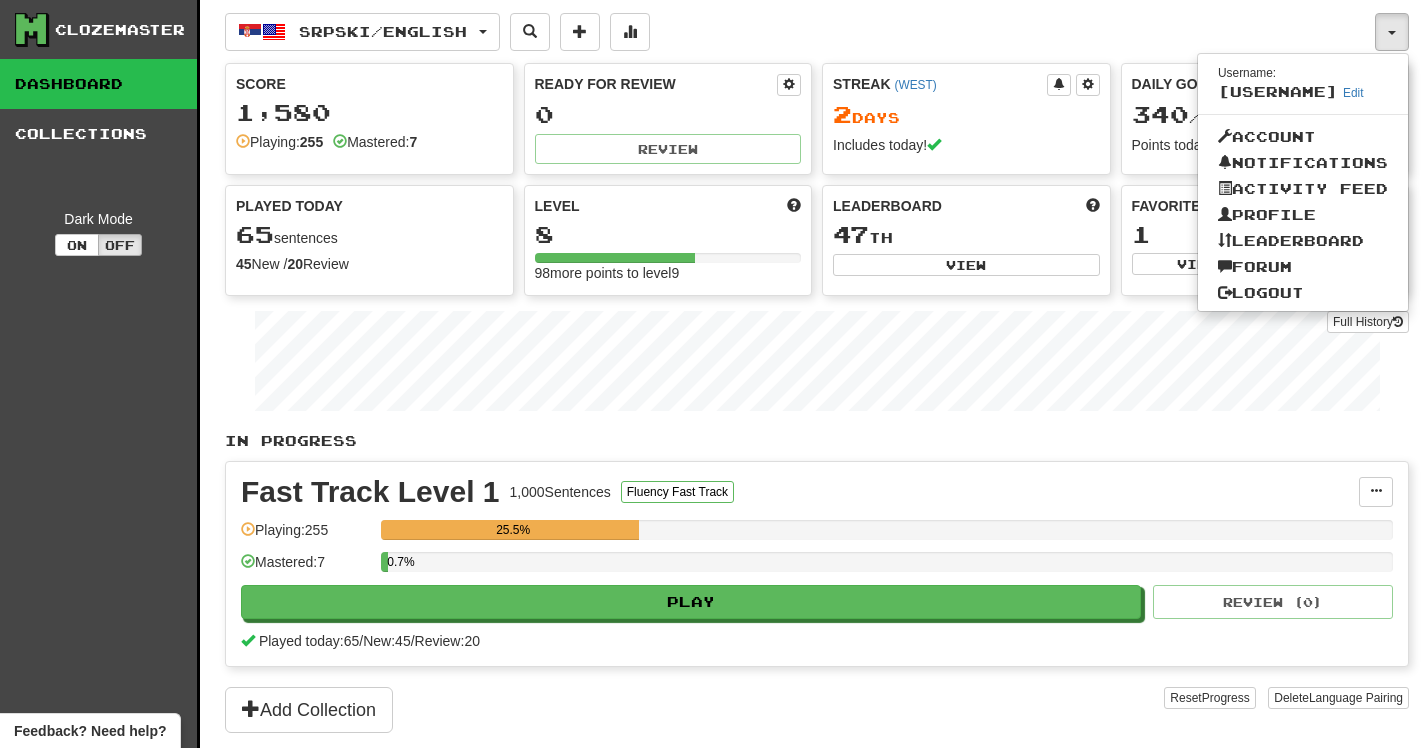 click on "Srpski  /  English Srpski  /  English Streak:  2   Review:  0 Daily Goal:  340  /  500  Language Pairing Username: [USERNAME] Edit  Account  Notifications  Activity Feed  Profile  Leaderboard  Forum  Logout Score 1,580  Playing:  255  Mastered:  7 Ready for Review 0   Review Streak   ( [REGION] ) 2  Day s Includes today!  Daily Goal 340  /  500 Points today Played Today 65  sentences 45  New /  20  Review Full History  Level 8 98  more points to level  9 Leaderboard 47 th View Favorites 1 View Play Full History  In Progress Fast Track Level 1 1,000  Sentences Fluency Fast Track Manage Sentences Unpin from Dashboard  Playing:  255 25.5%  Mastered:  7 0.7% Play Review ( 0 )   Played today:  65  /  New:  45  /  Review:  20  Add Collection Reset  Progress Delete  Language Pairing Dark Mode On Off" at bounding box center [817, 399] 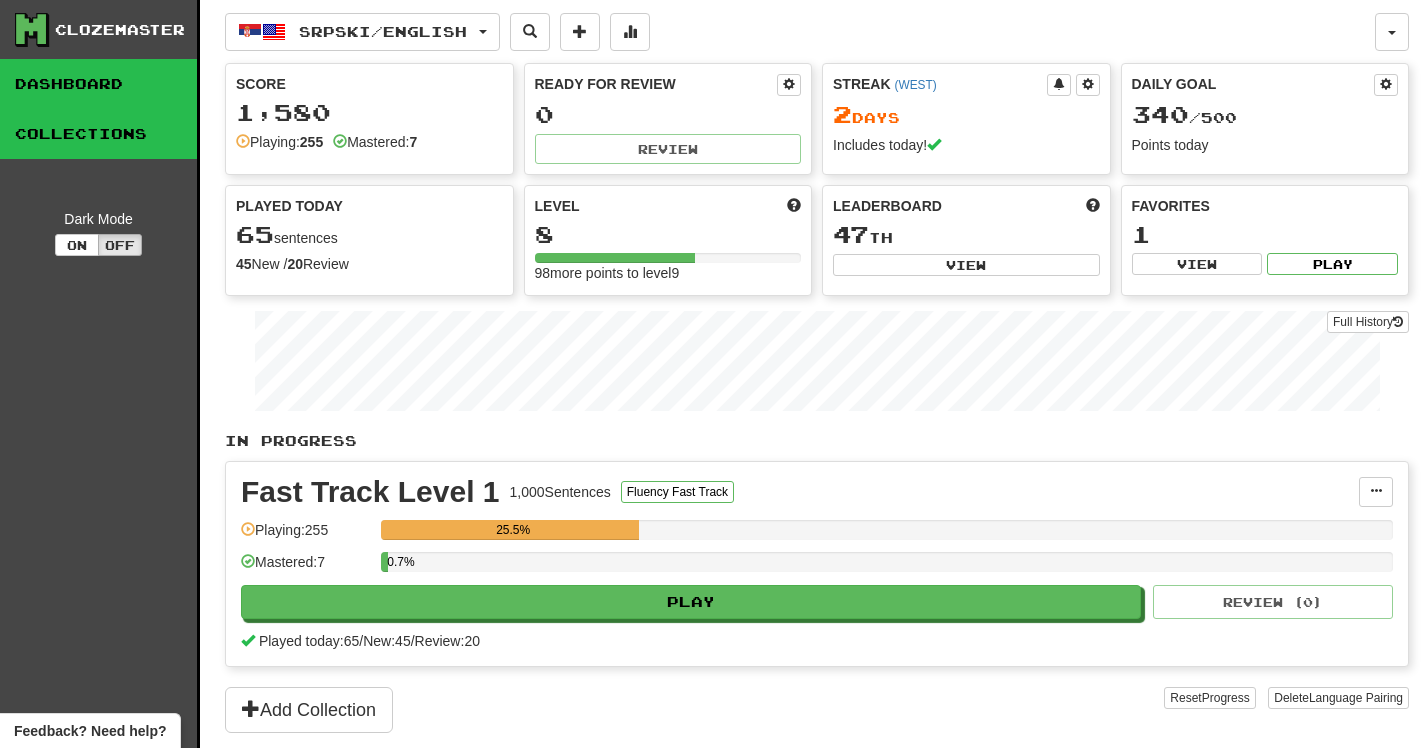 click on "Collections" at bounding box center [98, 134] 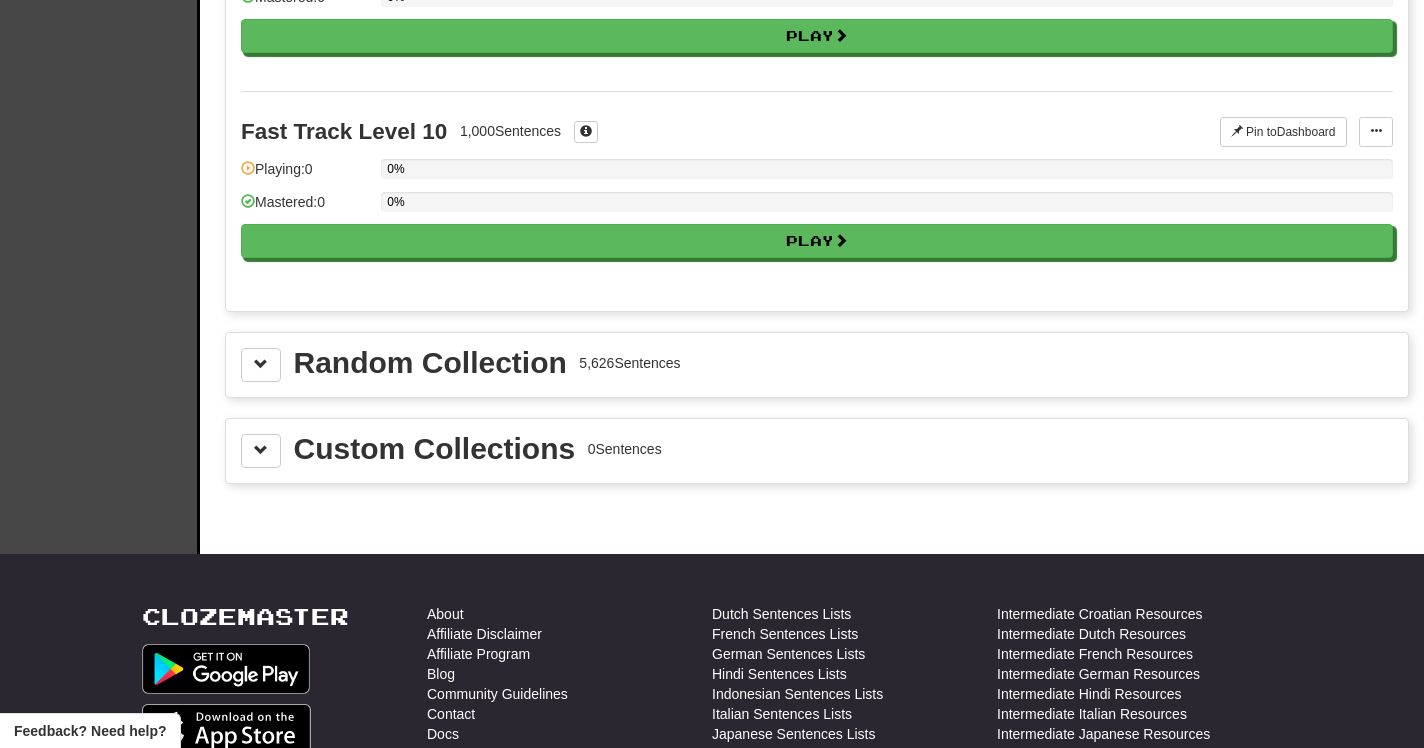 scroll, scrollTop: 1931, scrollLeft: 0, axis: vertical 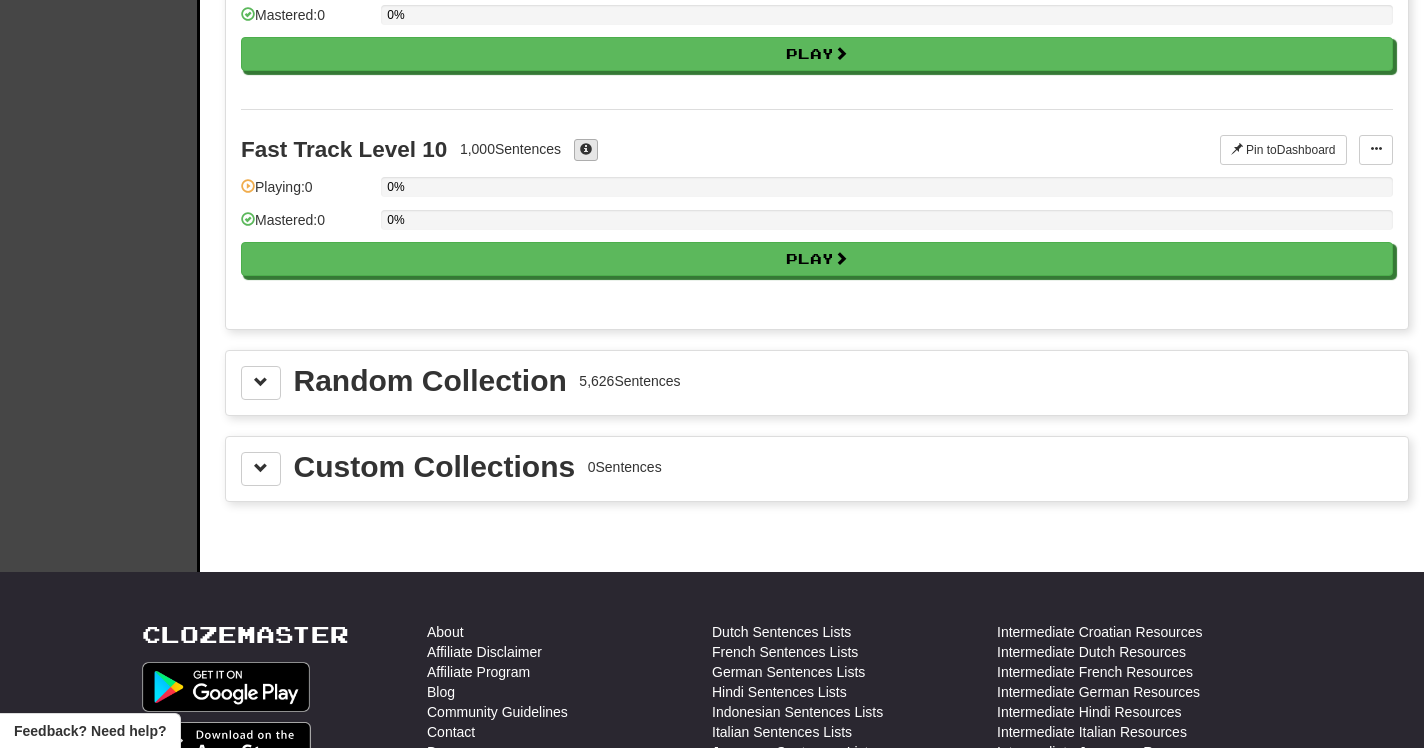 click at bounding box center (586, 149) 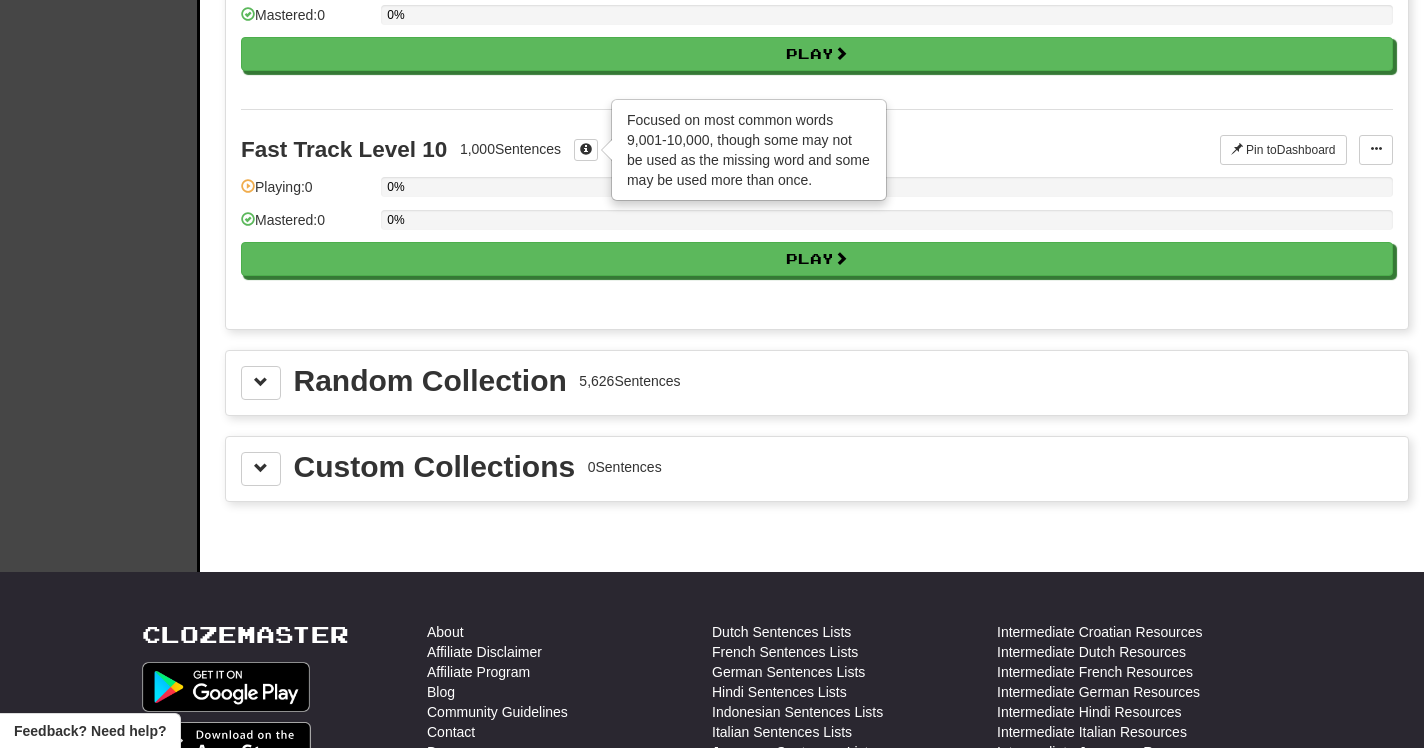 click on "Fast Track Level 9 1,000  Sentences   Pin to  Dashboard   Pin to  Dashboard Manage Sentences  Playing:  0 0%  Mastered:  0 0% Play" at bounding box center [817, 6] 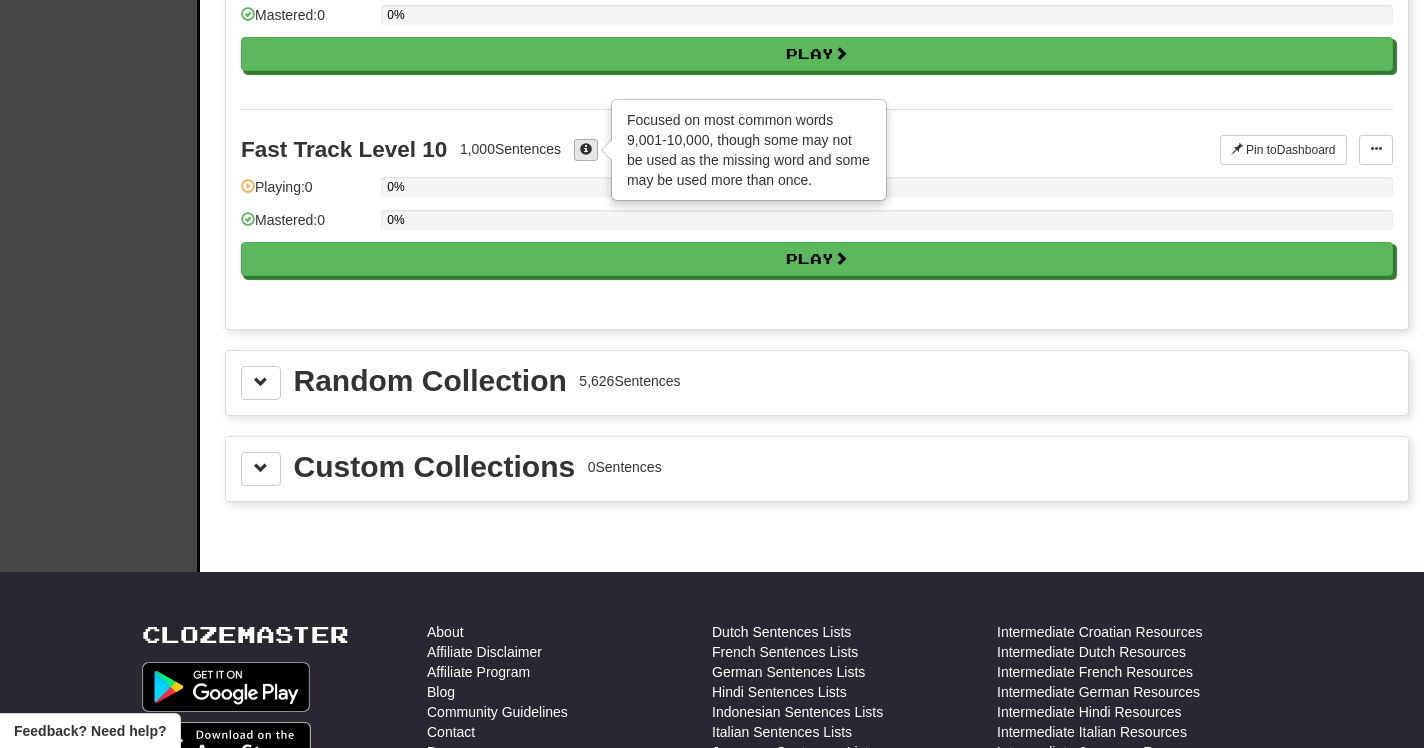 click at bounding box center [586, 149] 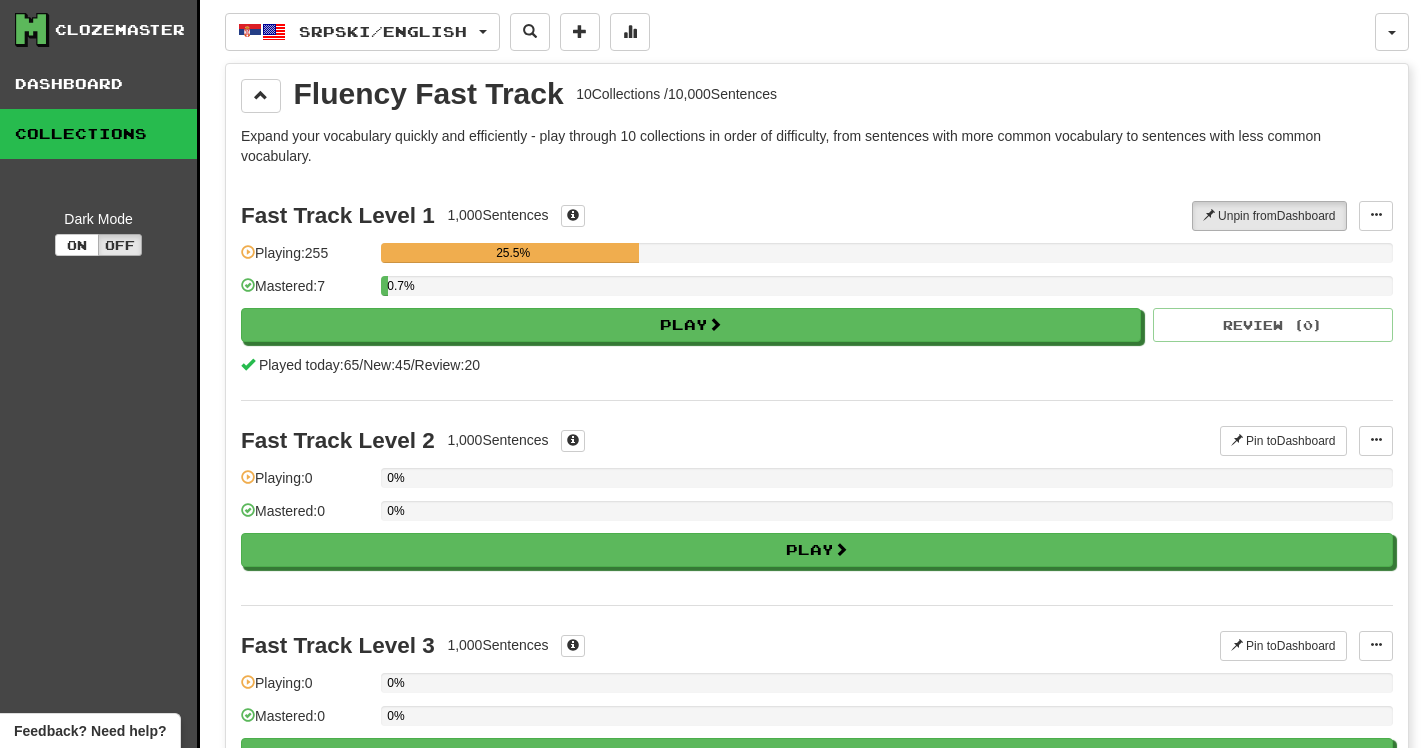 scroll, scrollTop: 0, scrollLeft: 0, axis: both 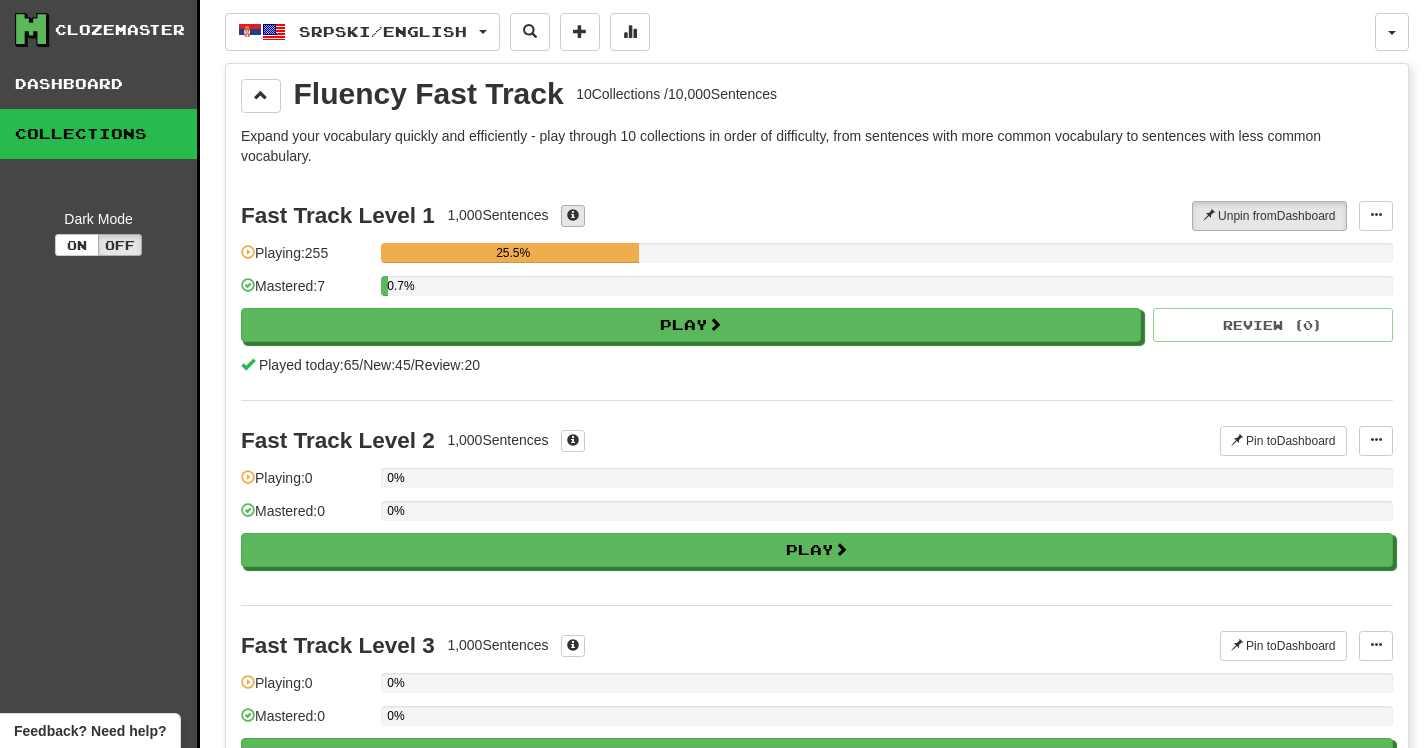 click at bounding box center [573, 215] 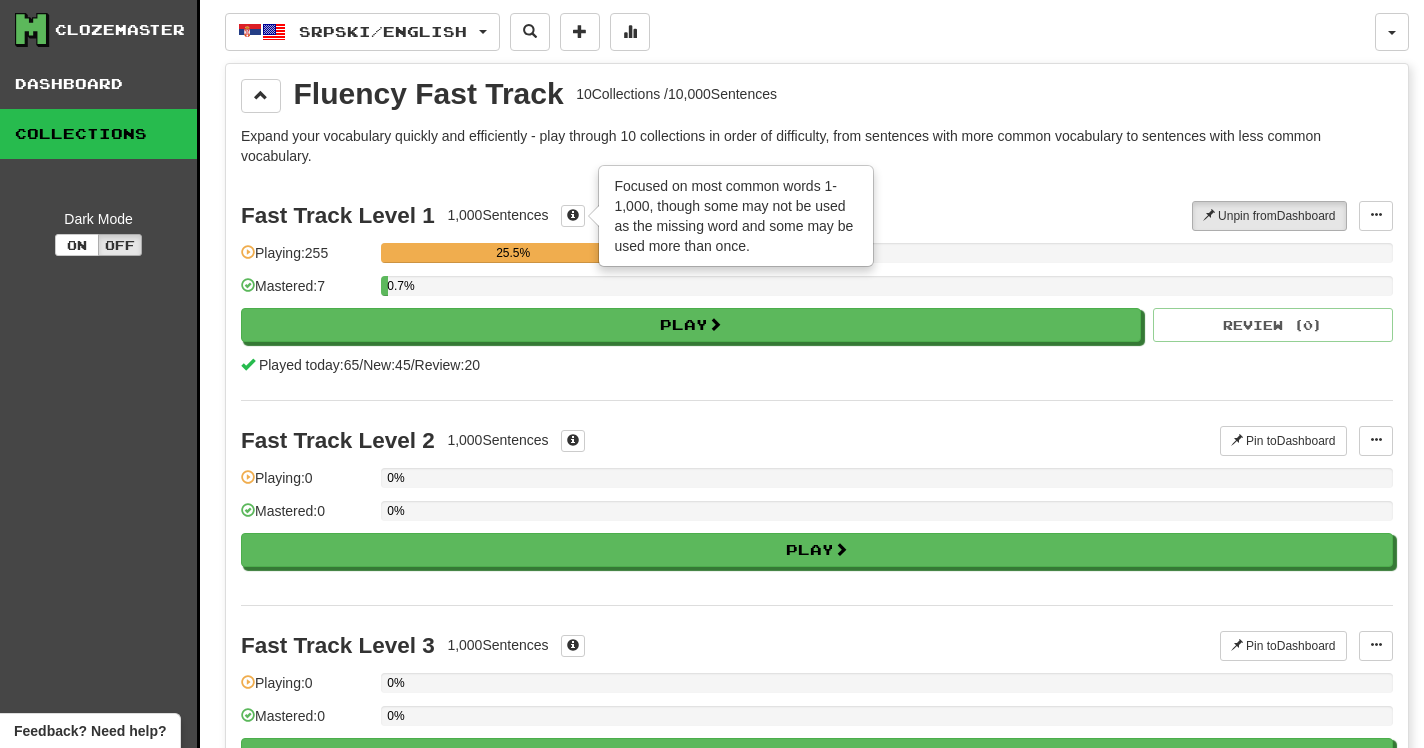 click on "Expand your vocabulary quickly and efficiently - play through 10 collections in order of difficulty, from sentences with more common vocabulary to sentences with less common vocabulary." at bounding box center [817, 146] 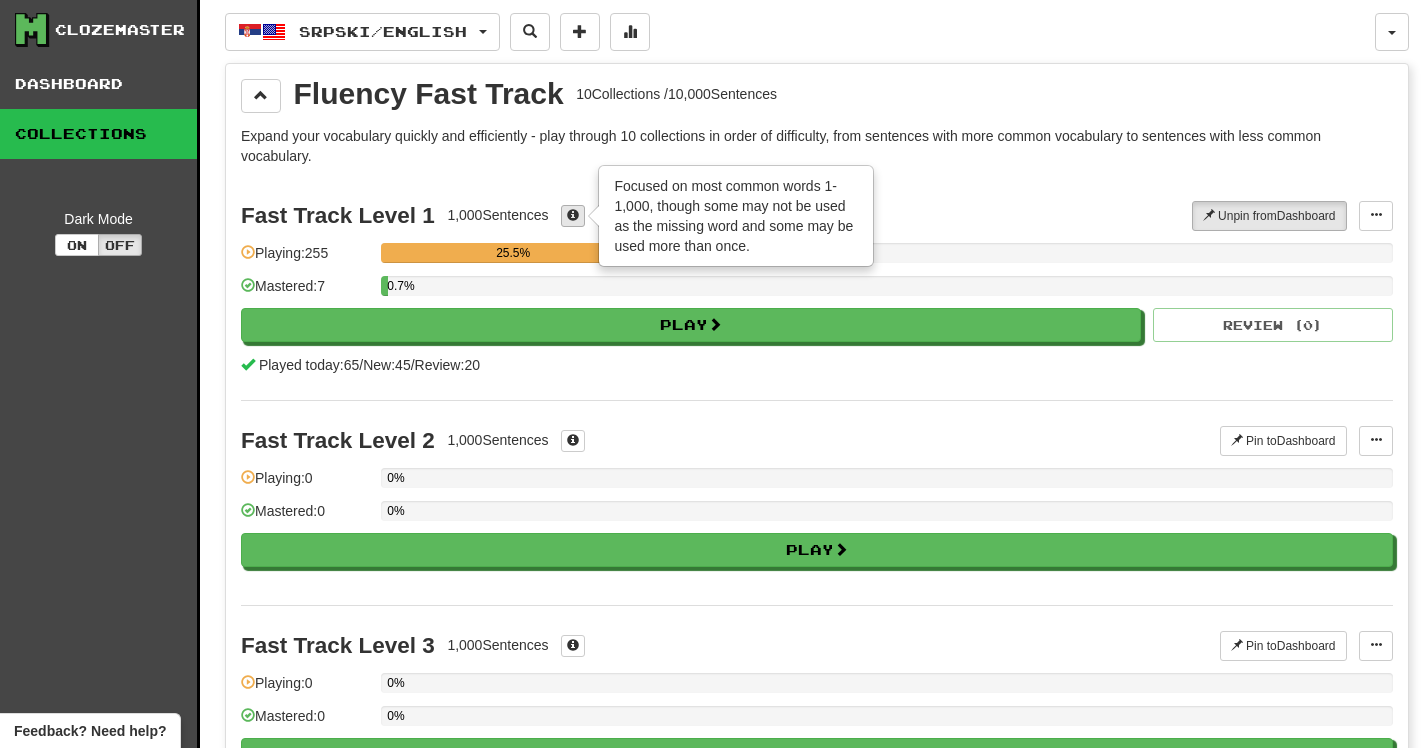click at bounding box center (573, 215) 